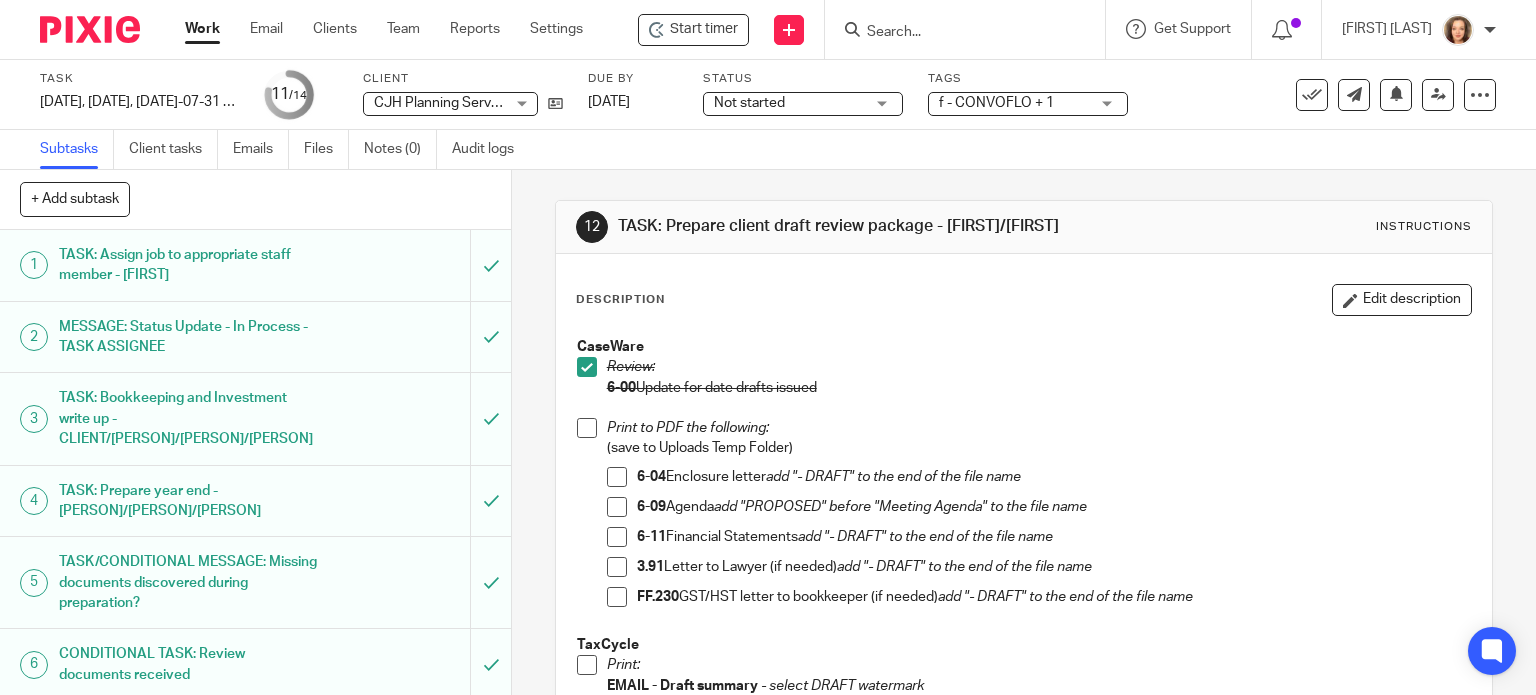 scroll, scrollTop: 0, scrollLeft: 0, axis: both 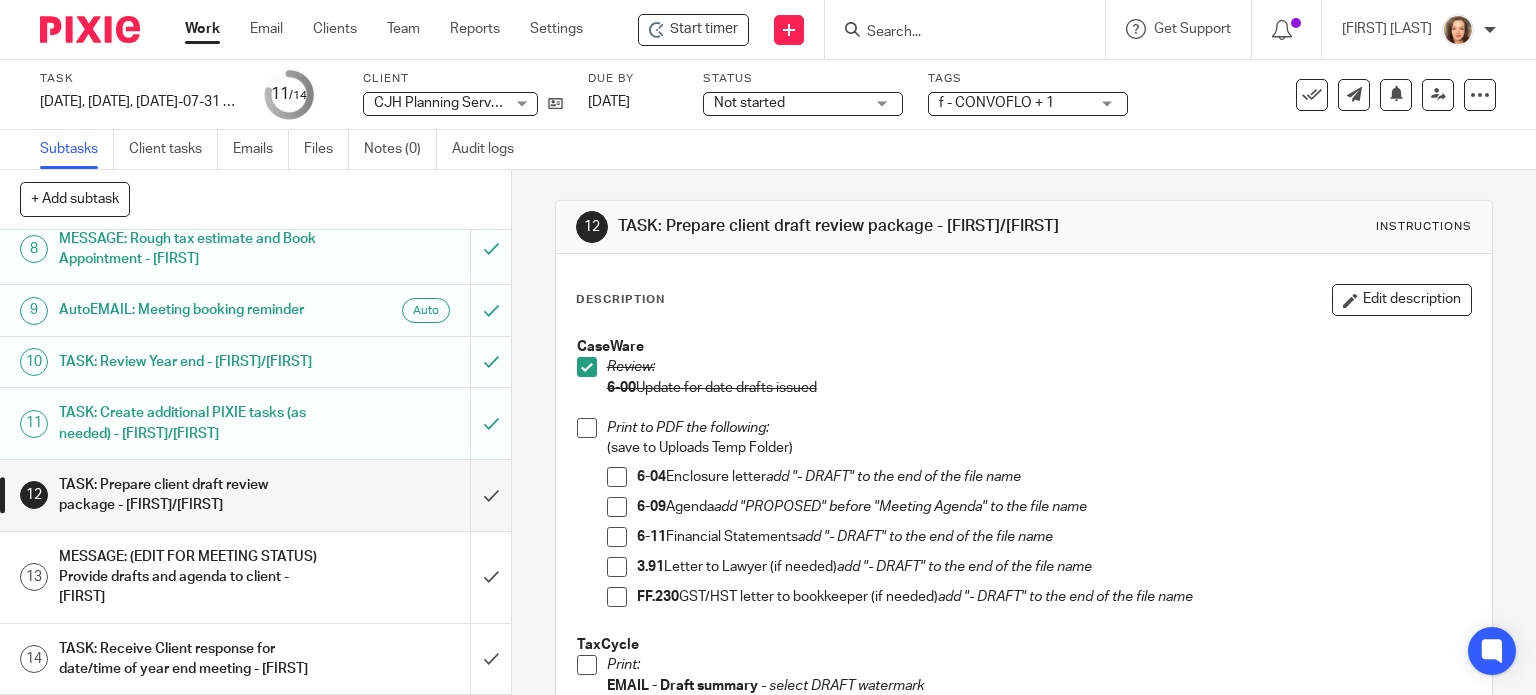 click at bounding box center [617, 477] 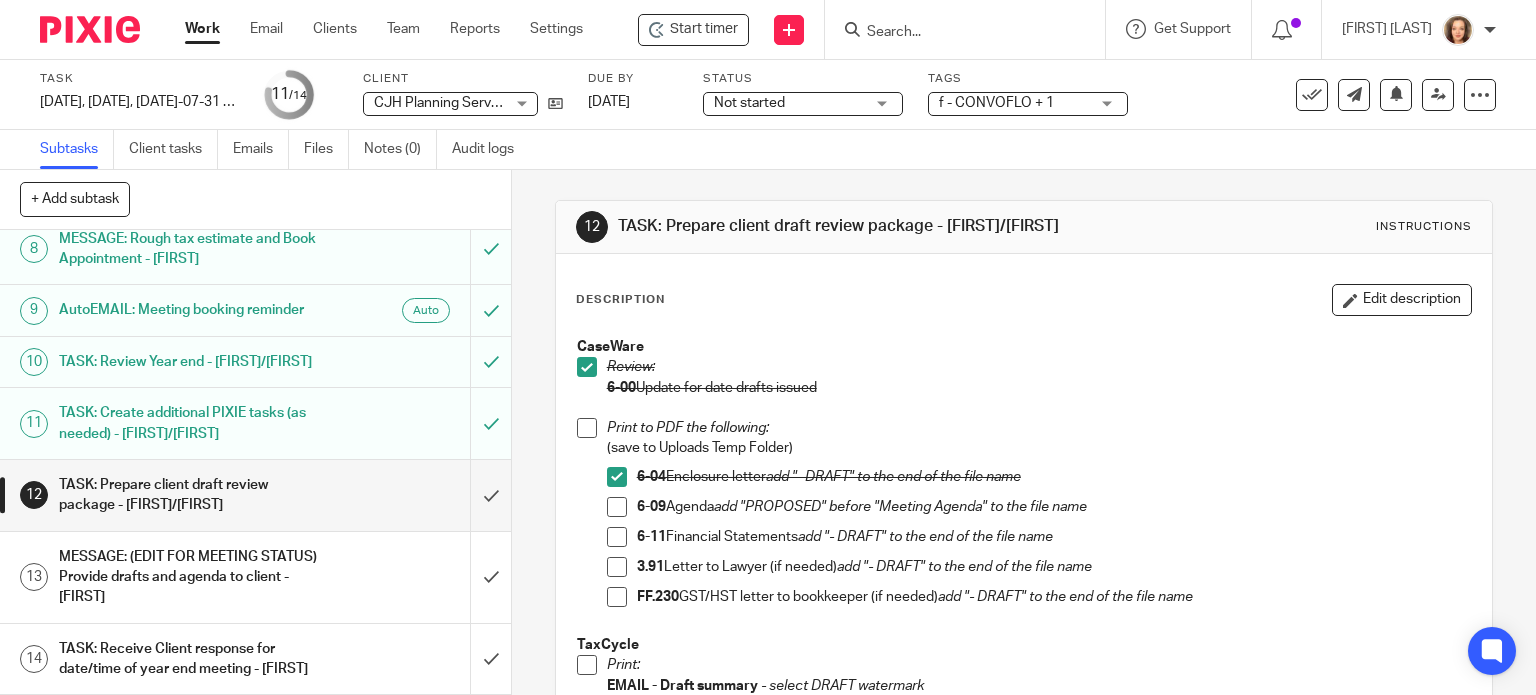 click at bounding box center [617, 507] 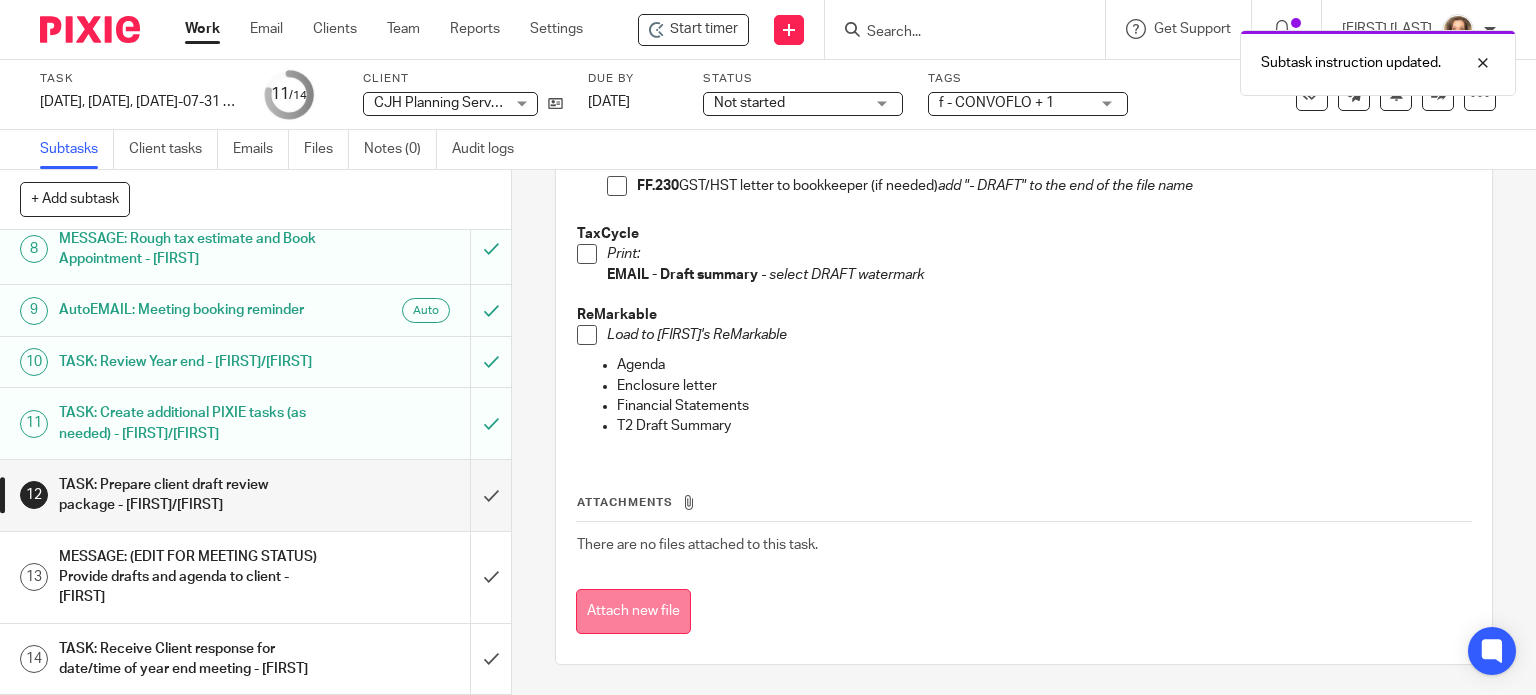 scroll, scrollTop: 420, scrollLeft: 0, axis: vertical 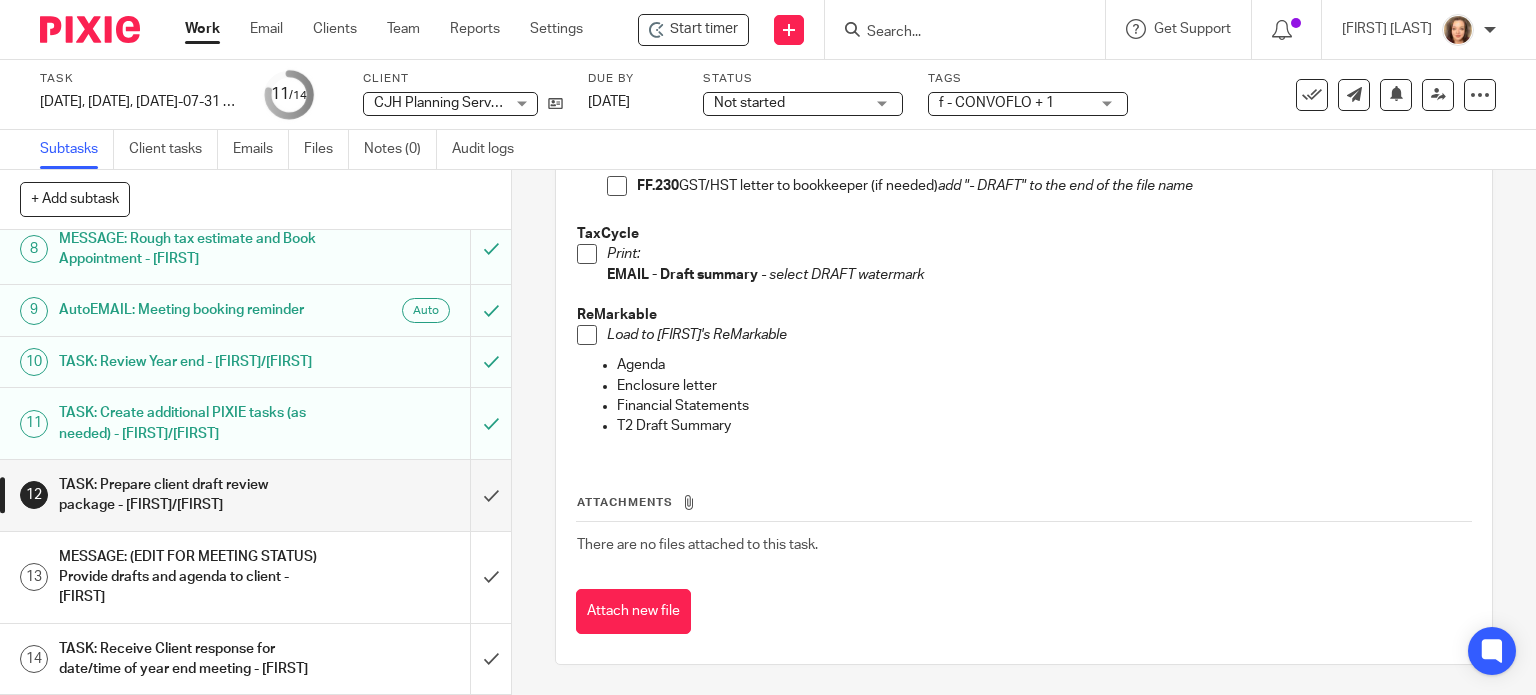 click at bounding box center (587, 254) 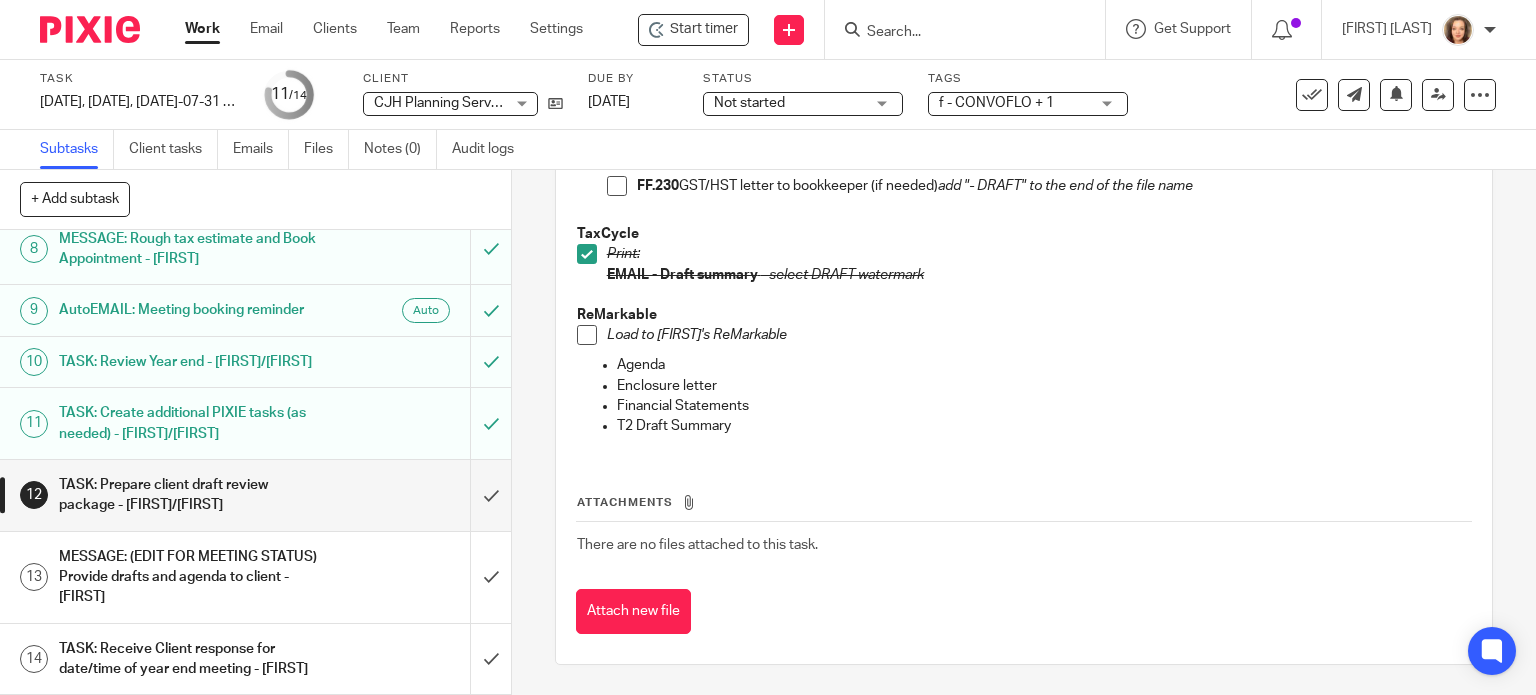 click at bounding box center [587, 335] 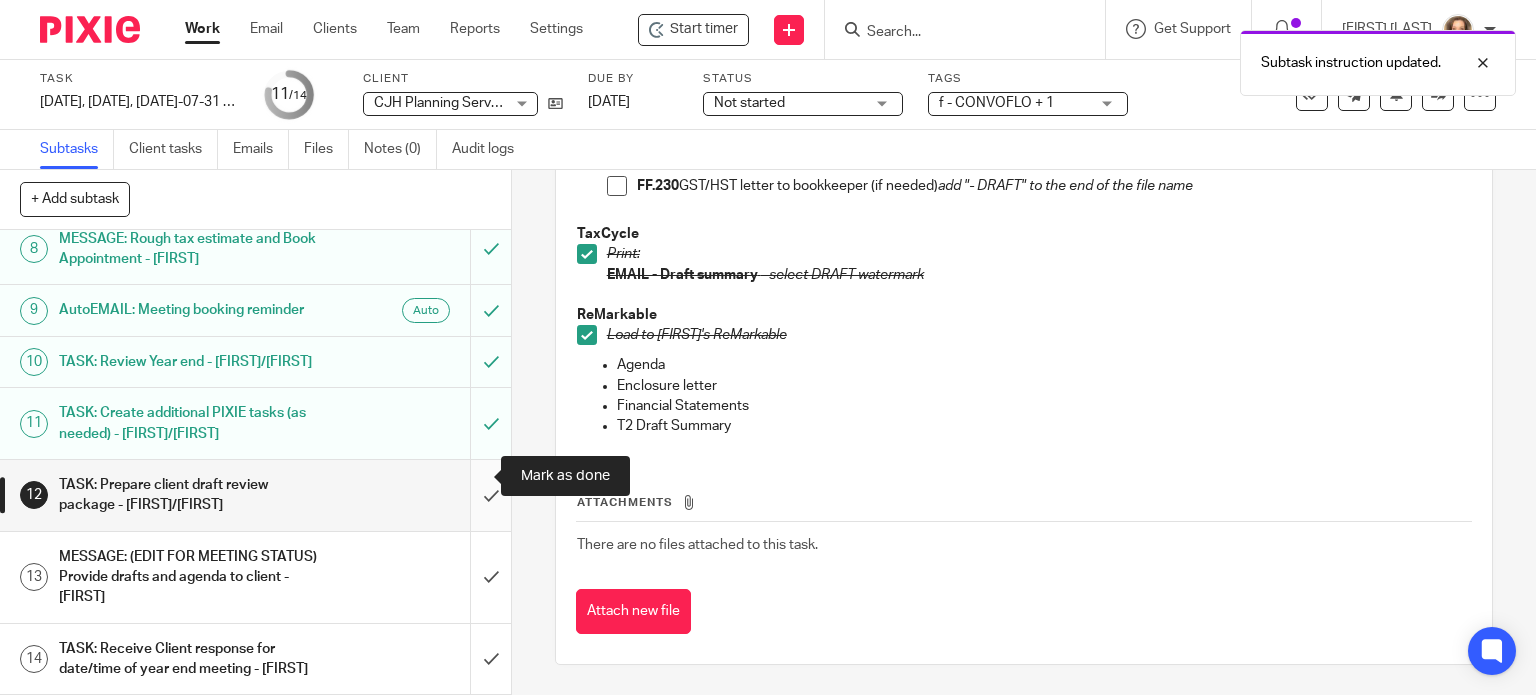 click at bounding box center (255, 495) 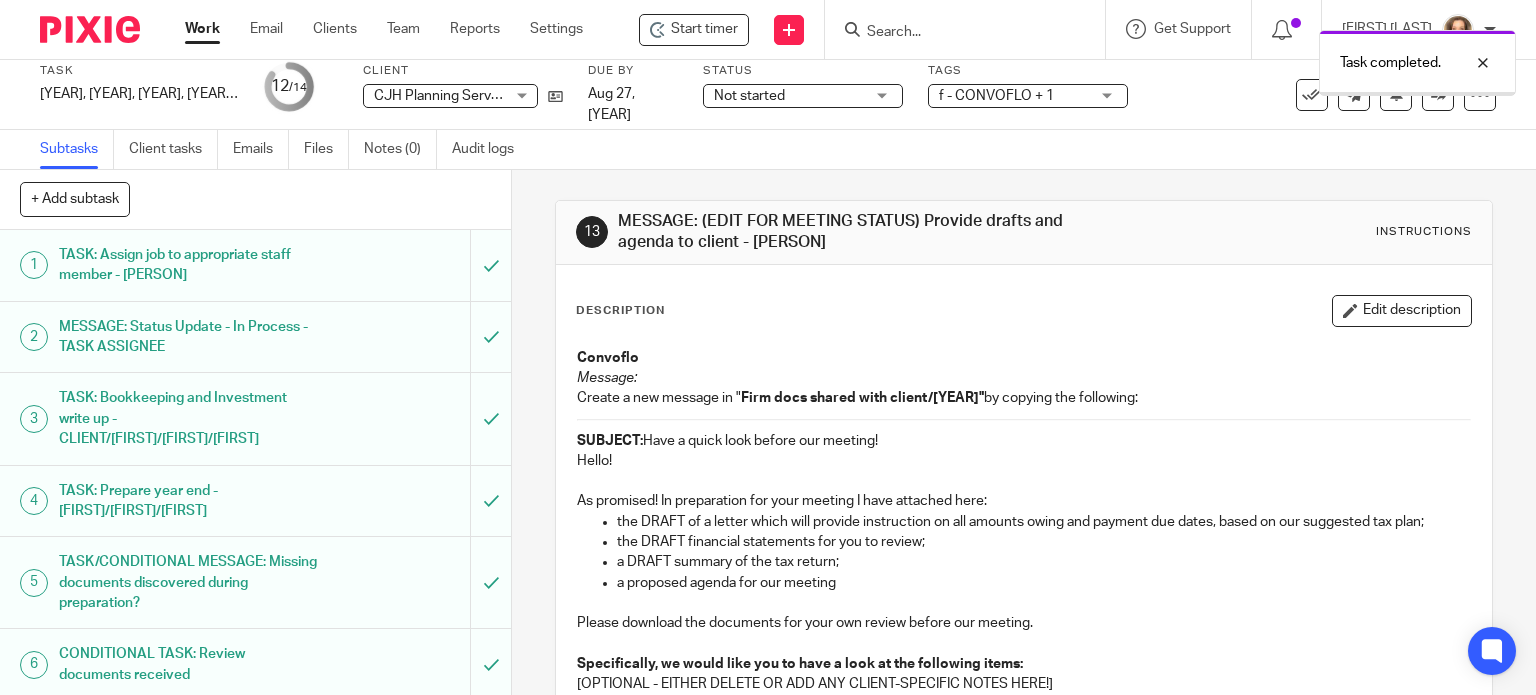 scroll, scrollTop: 0, scrollLeft: 0, axis: both 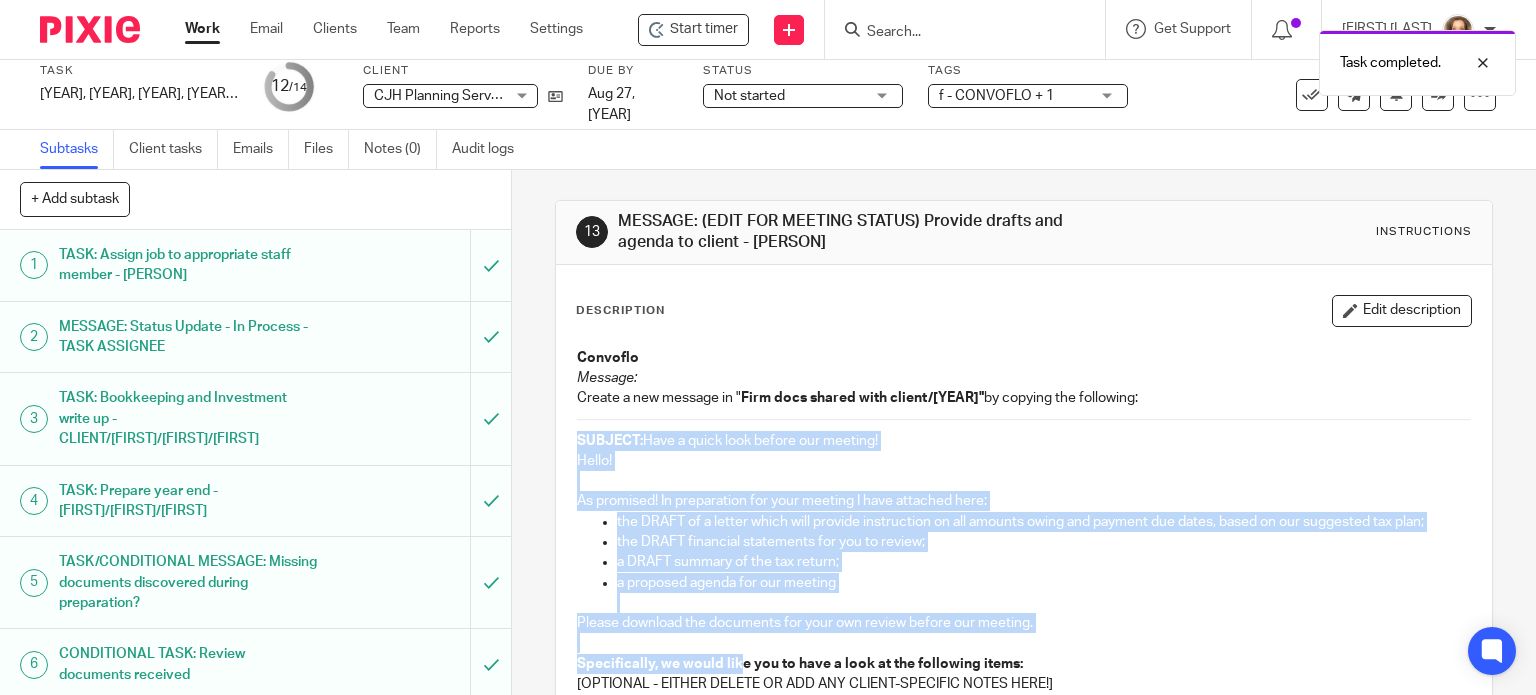 drag, startPoint x: 591, startPoint y: 471, endPoint x: 733, endPoint y: 670, distance: 244.46881 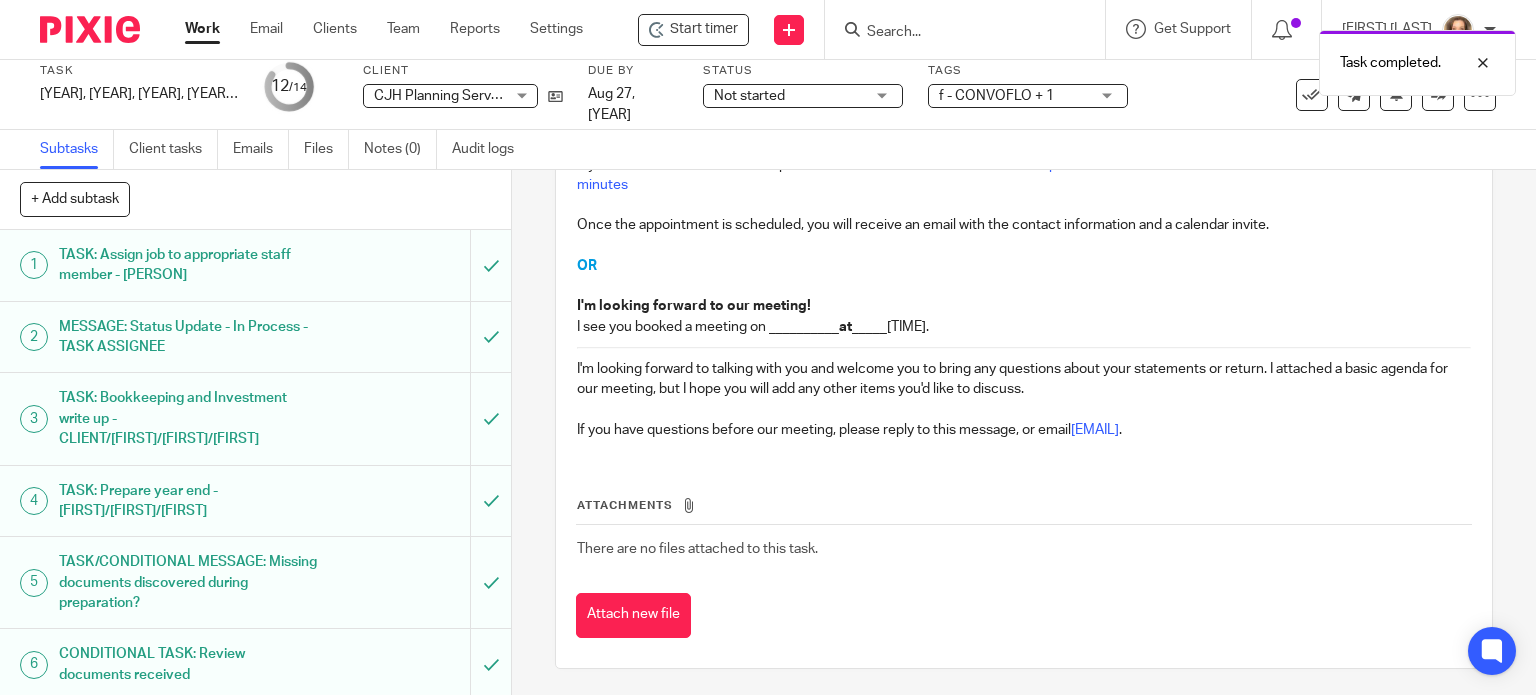 scroll, scrollTop: 720, scrollLeft: 0, axis: vertical 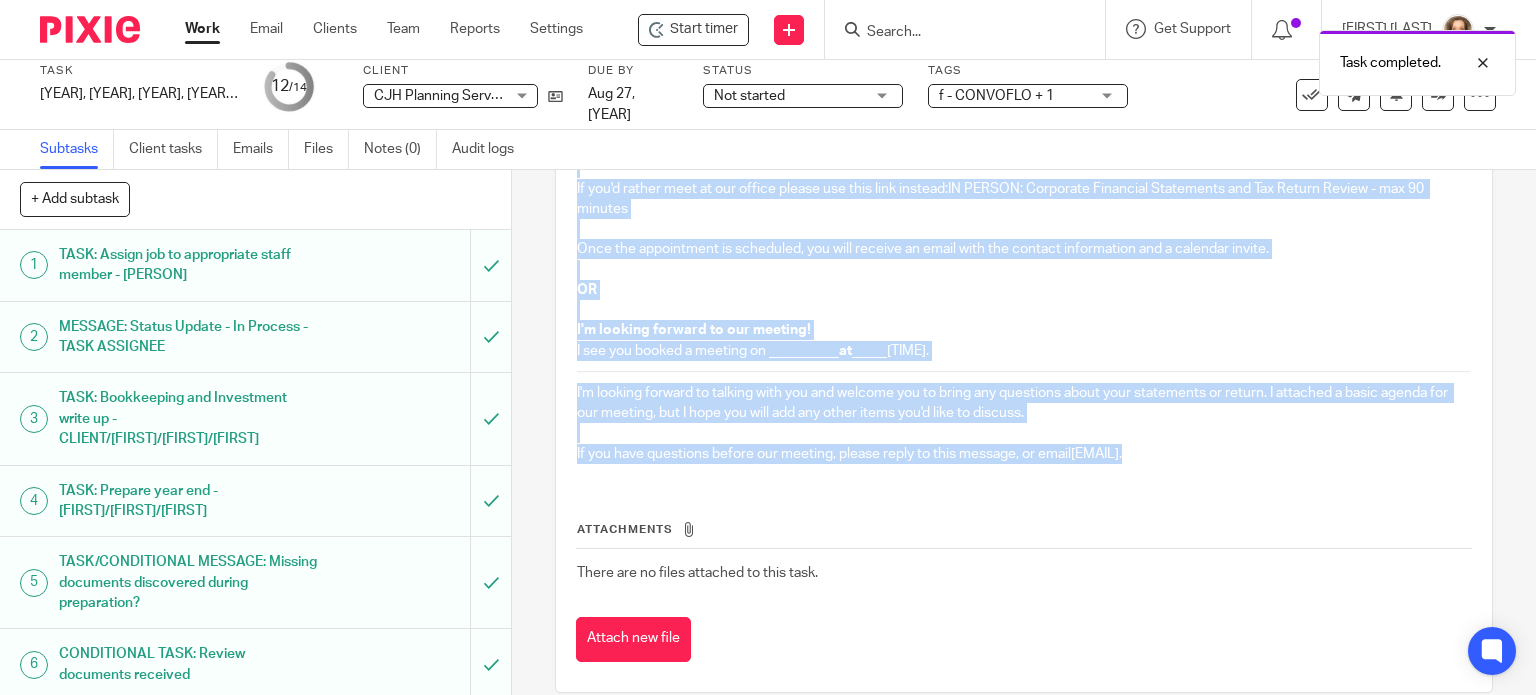 click on "If you have questions before our meeting, please reply to this message, or email  jglass@yourbalance.ca ." at bounding box center [1024, 454] 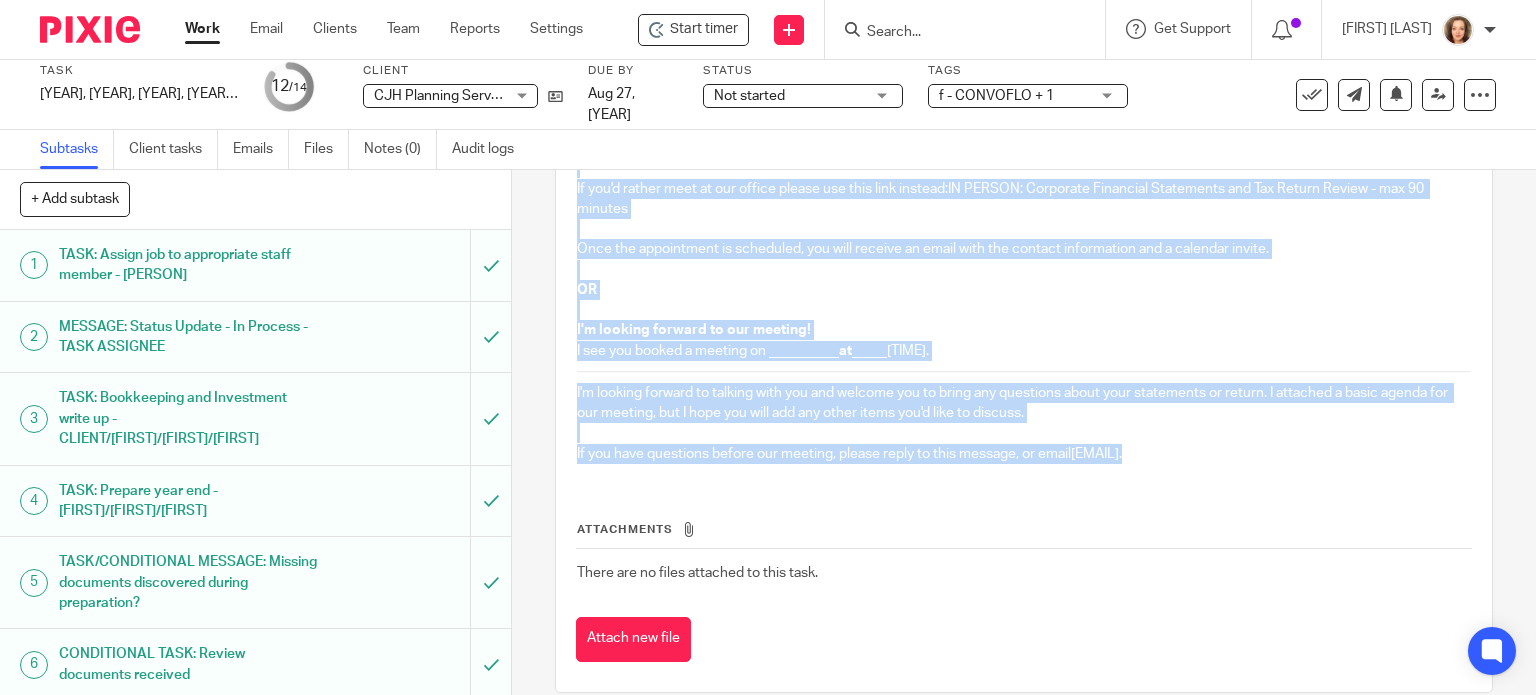 copy on "SUBJECT:  Have a quick look before our meeting! Hello! As promised! In preparation for your meeting I have attached here: the DRAFT of a letter which will provide instruction on all amounts owing and payment due dates, based on our suggested tax plan; the DRAFT financial statements for you to review; a DRAFT summary of the tax return; a proposed agenda for our meeting Please download the documents for your own review before our meeting. Specifically, we would like you to have a look at the following items: [OPTIONAL - EITHER DELETE OR ADD ANY CLIENT-SPECIFIC NOTES HERE!] When can we meet? I now need you to schedule your appointment. Please schedule this in the next few days, as my slots tend to fill up quickly, and we need to file your taxes in a timely manner. Please ensure we have enough time after the meeting to meet the filing deadline for your returns (above). You will find my calendar to schedule your appointment for a phone or video meeting here:  VIRTUAL: Corporate Financial Statements and Tax Retu..." 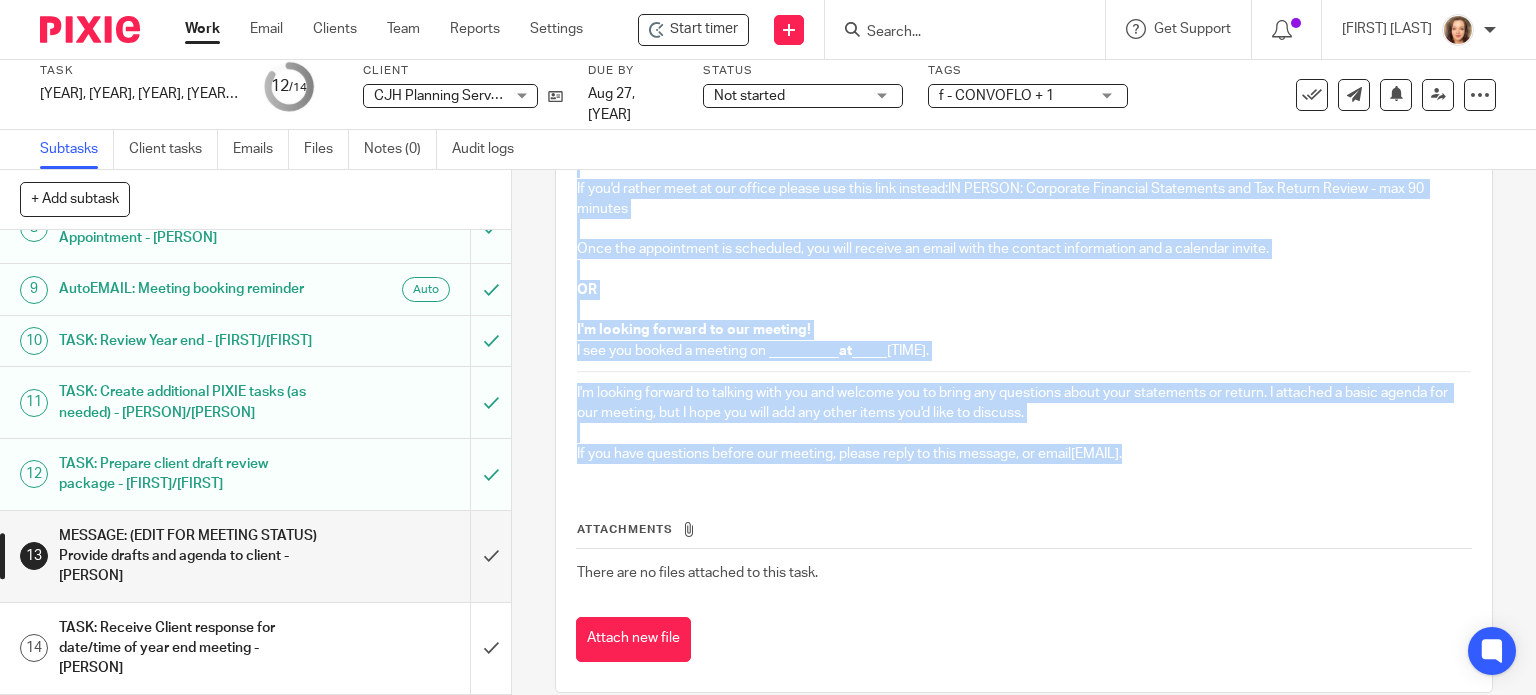 scroll, scrollTop: 617, scrollLeft: 0, axis: vertical 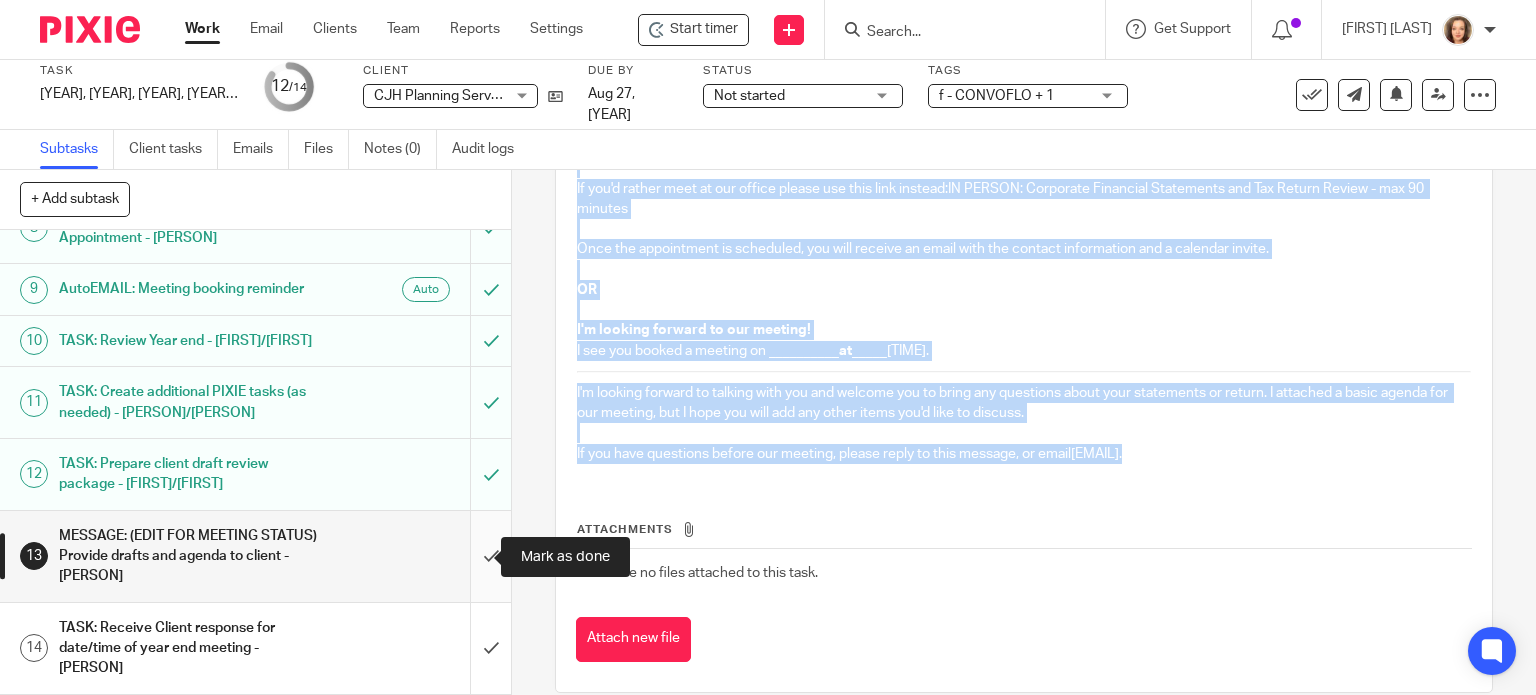click at bounding box center [255, 556] 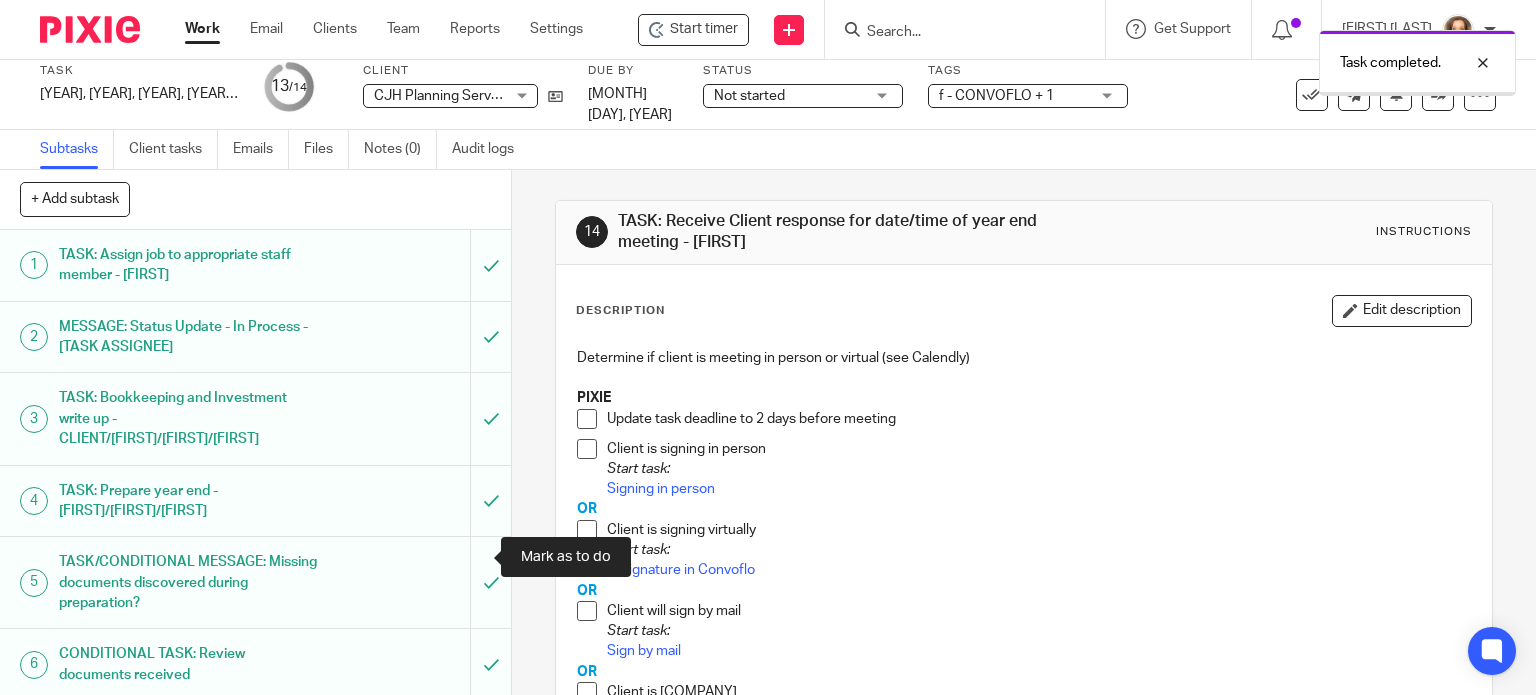 scroll, scrollTop: 0, scrollLeft: 0, axis: both 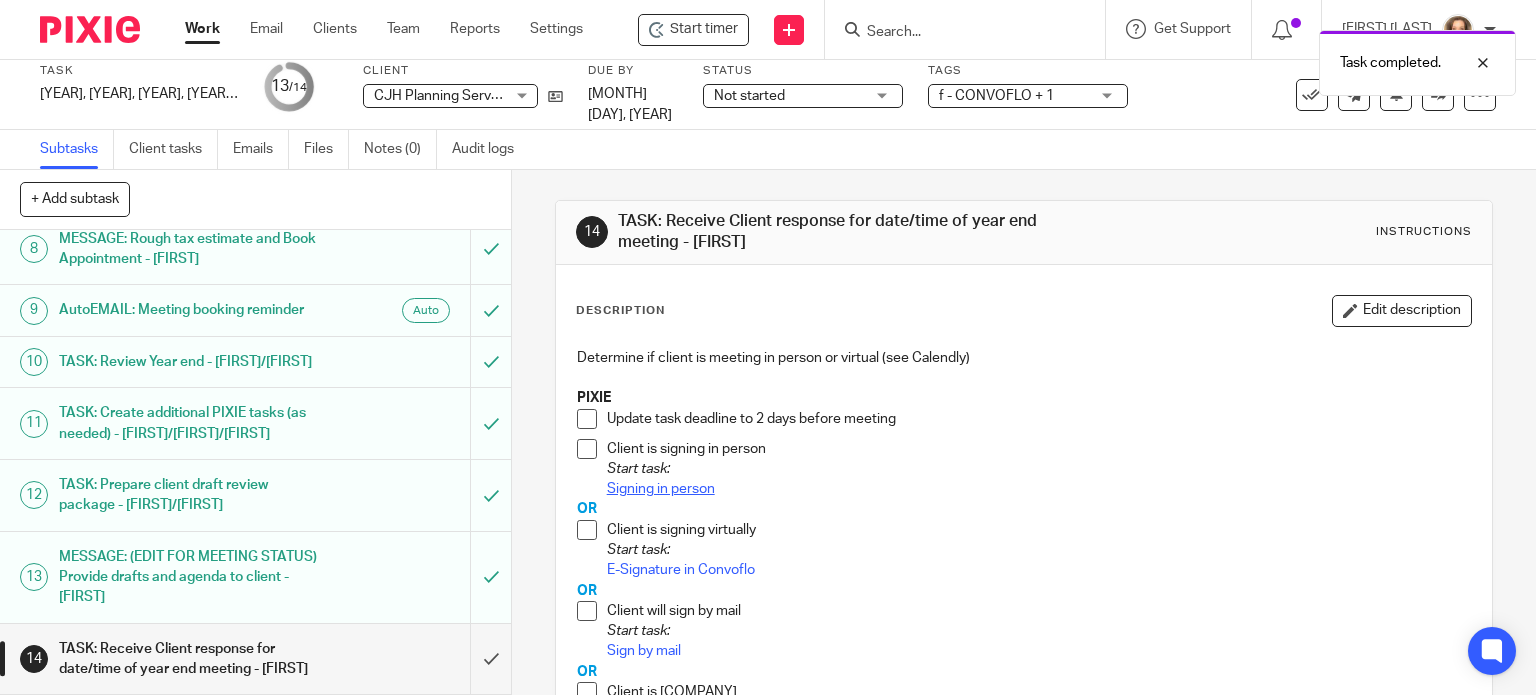 click on "Signing in person" at bounding box center [661, 489] 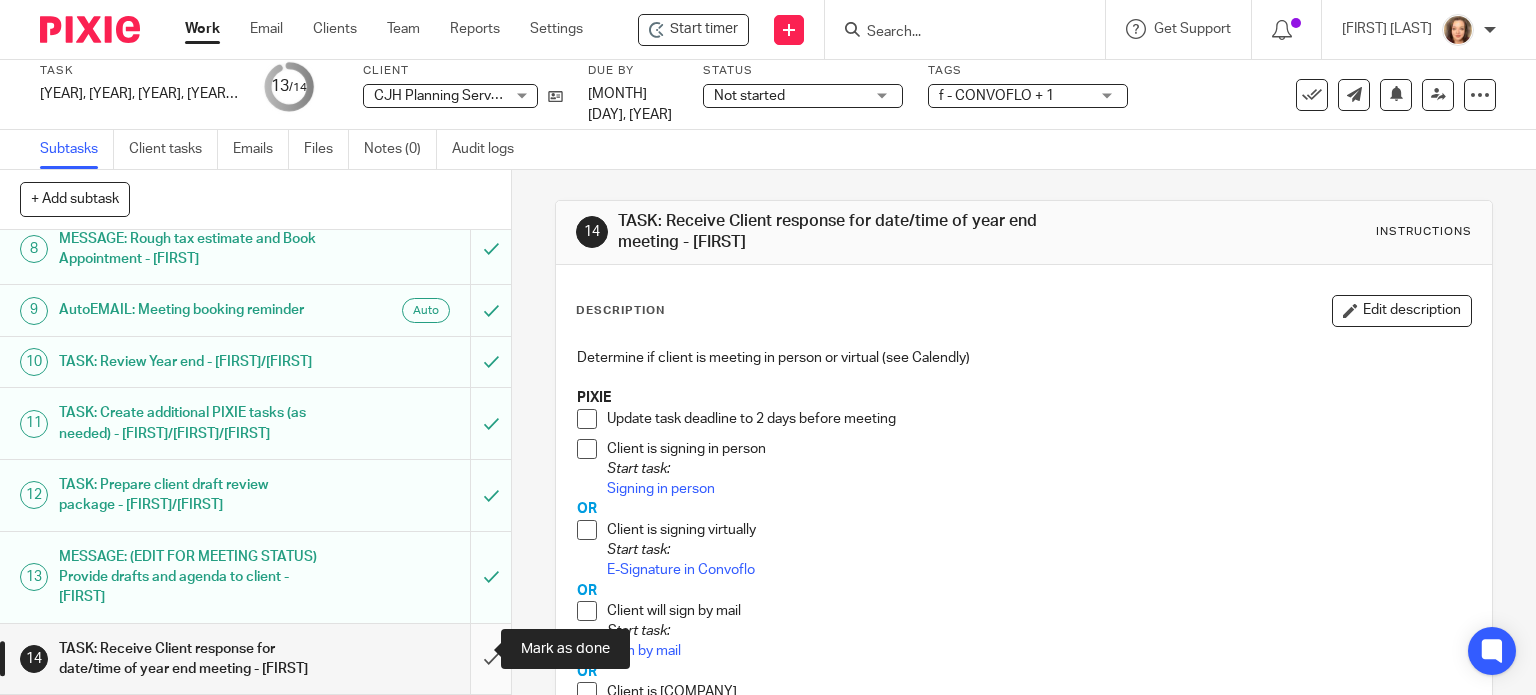 click at bounding box center [255, 659] 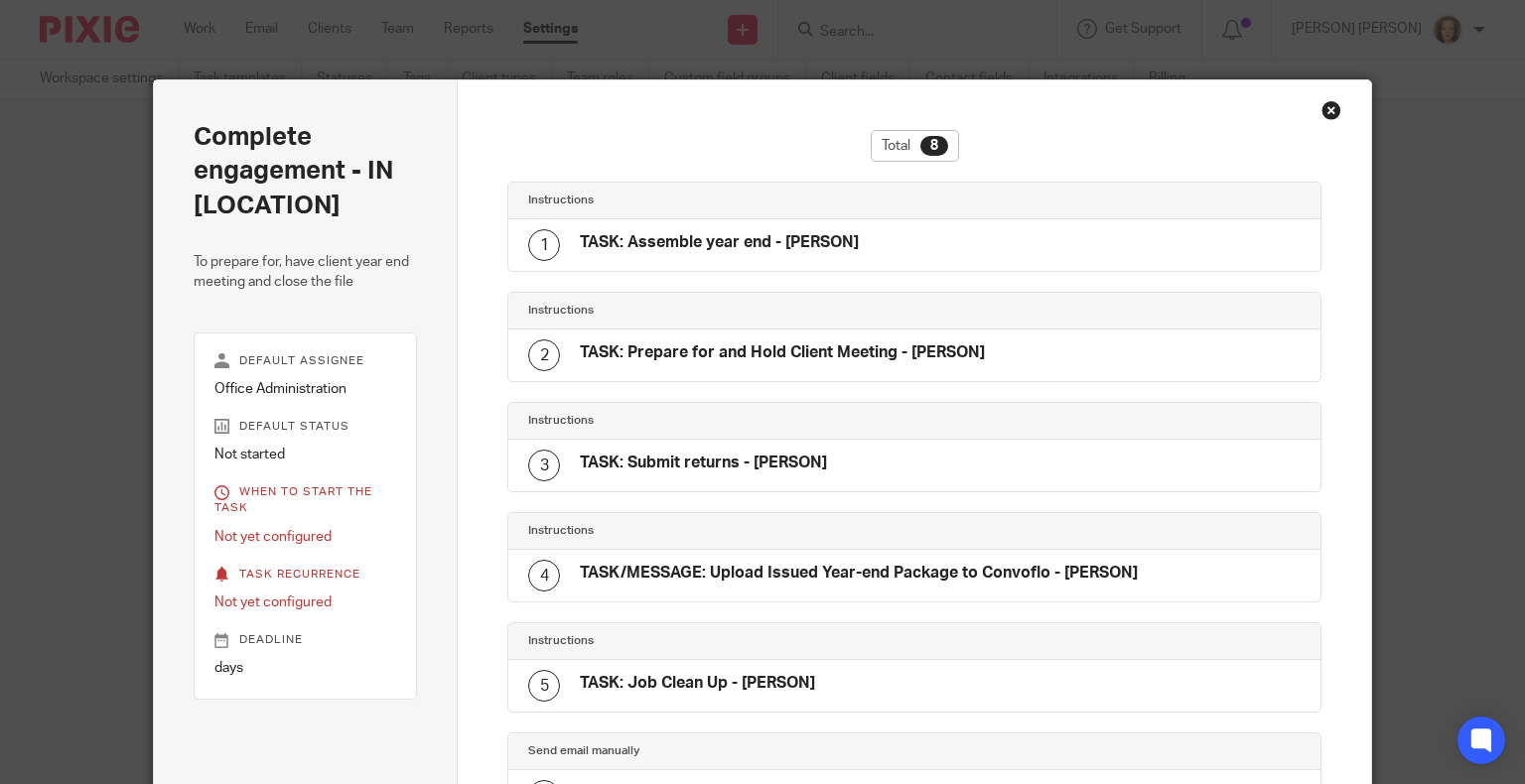 scroll, scrollTop: 0, scrollLeft: 0, axis: both 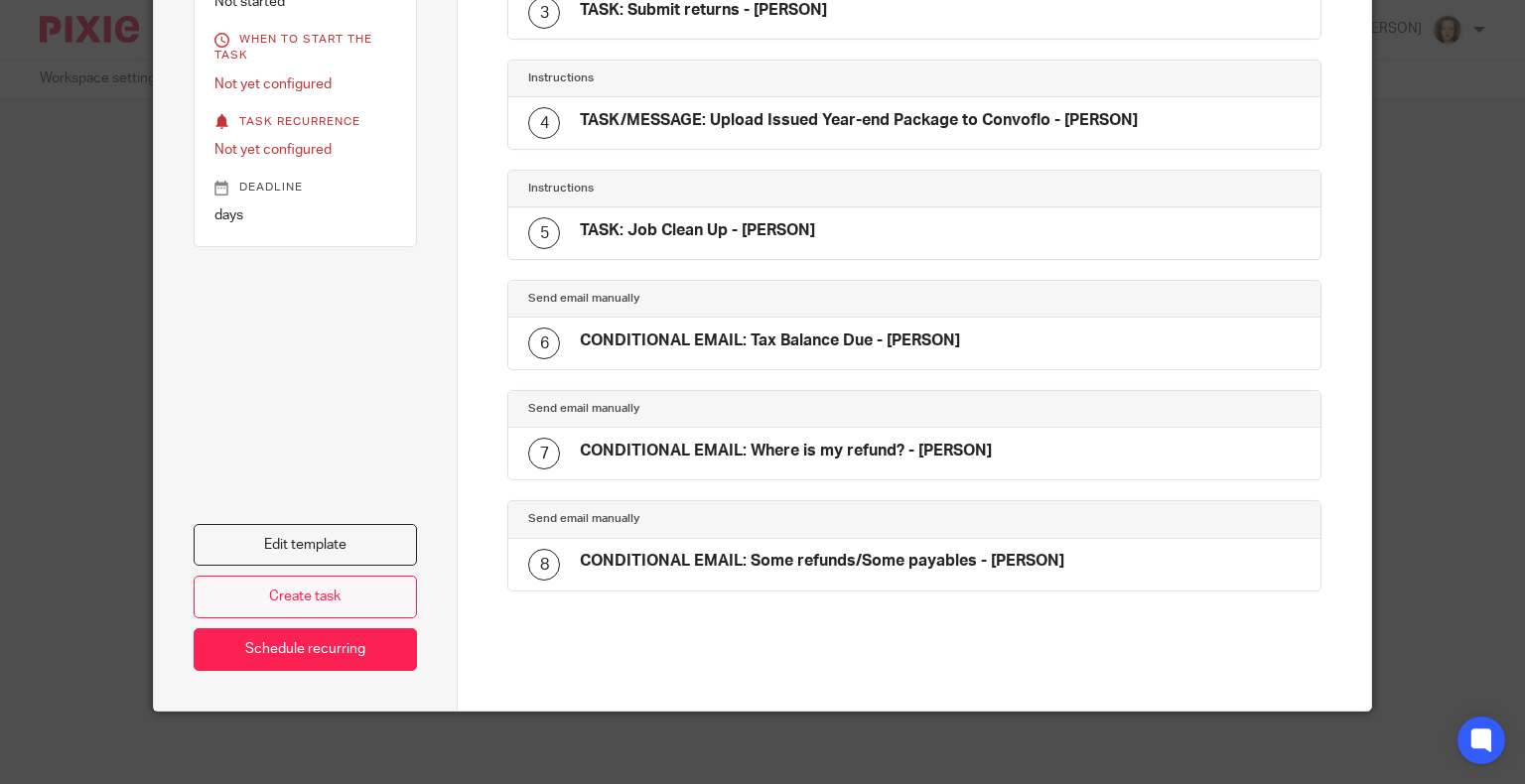 click on "Create task" at bounding box center [306, 596] 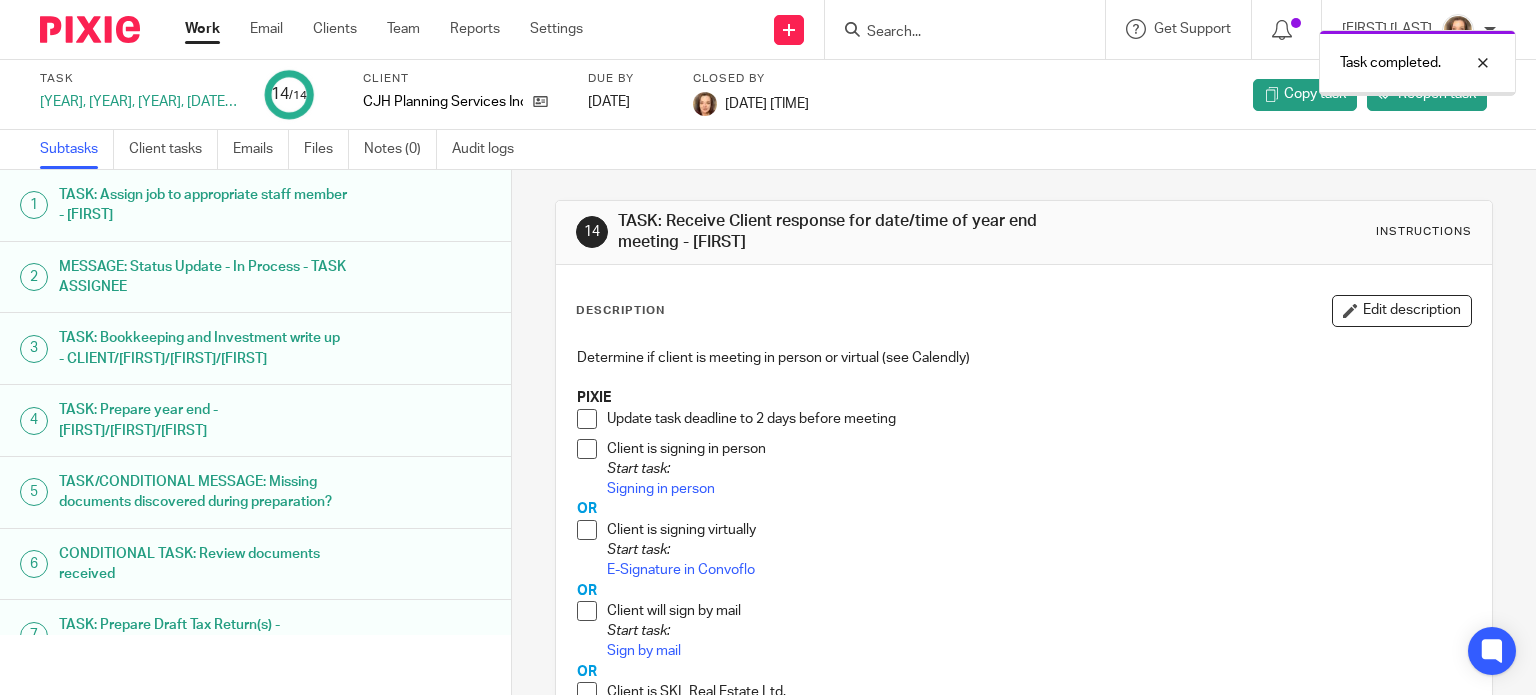 scroll, scrollTop: 0, scrollLeft: 0, axis: both 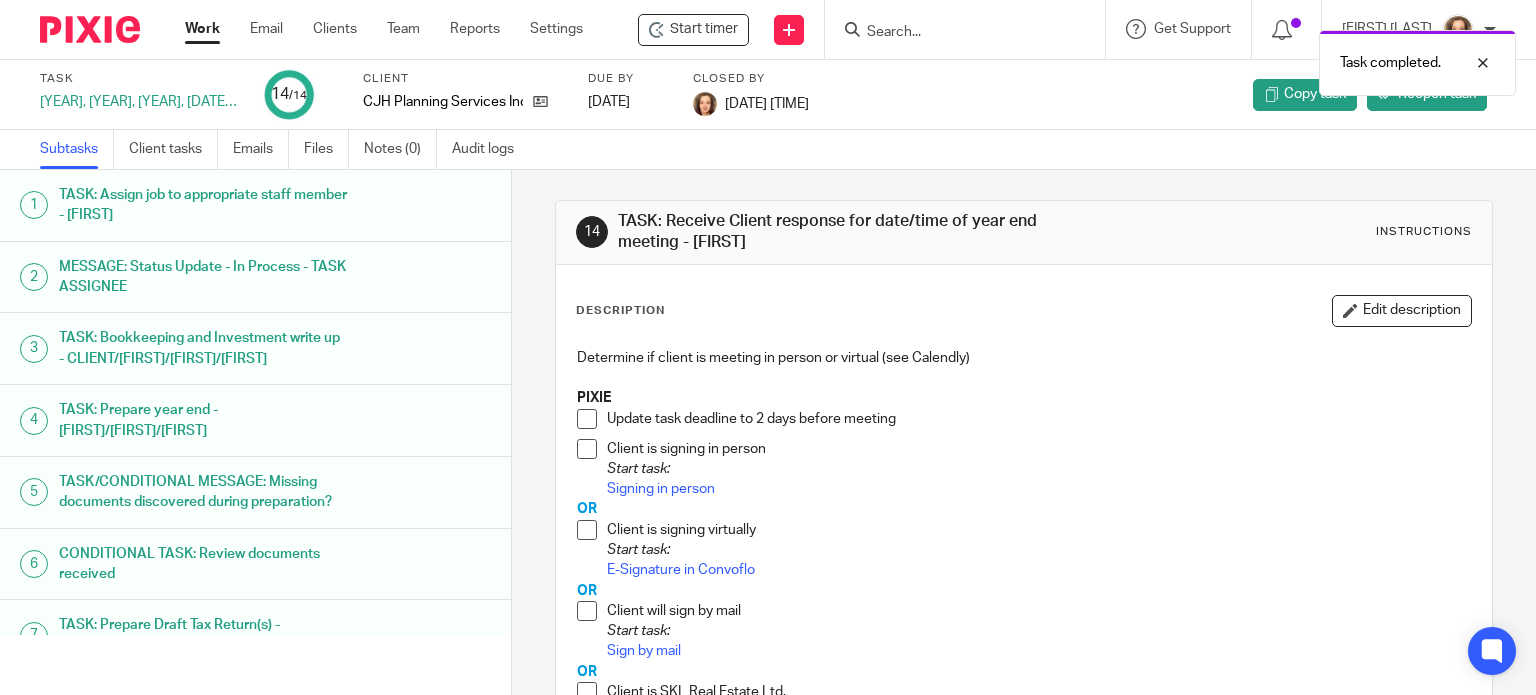 click at bounding box center [587, 419] 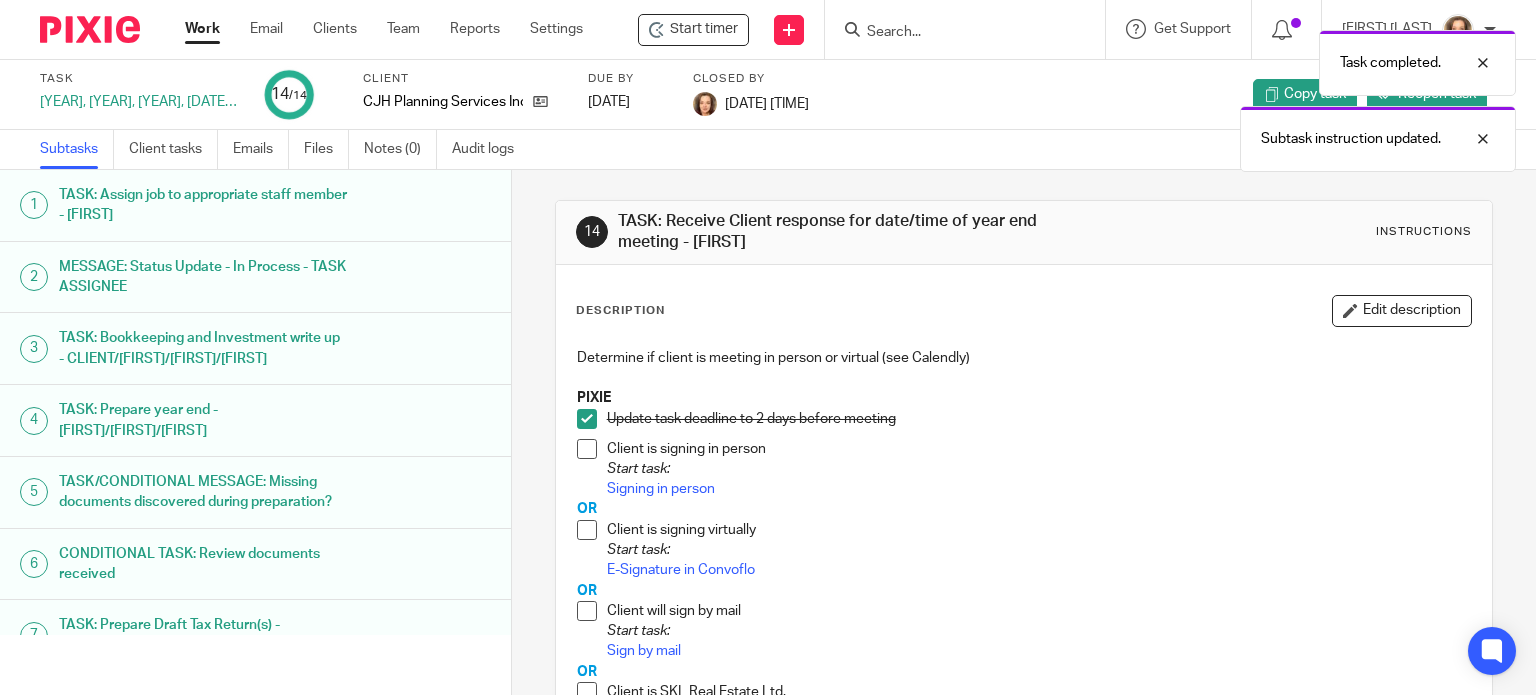 click at bounding box center (587, 449) 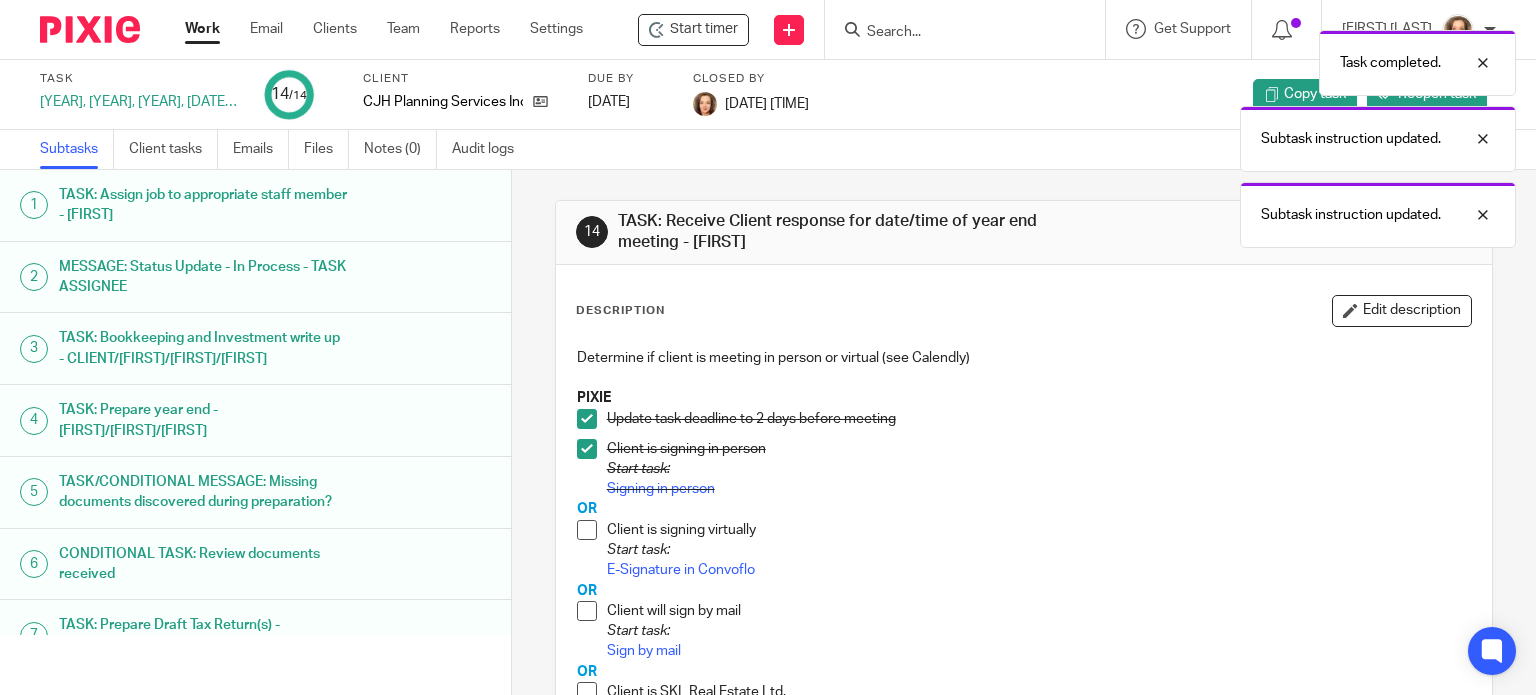 click on "[DATE]" at bounding box center [628, 102] 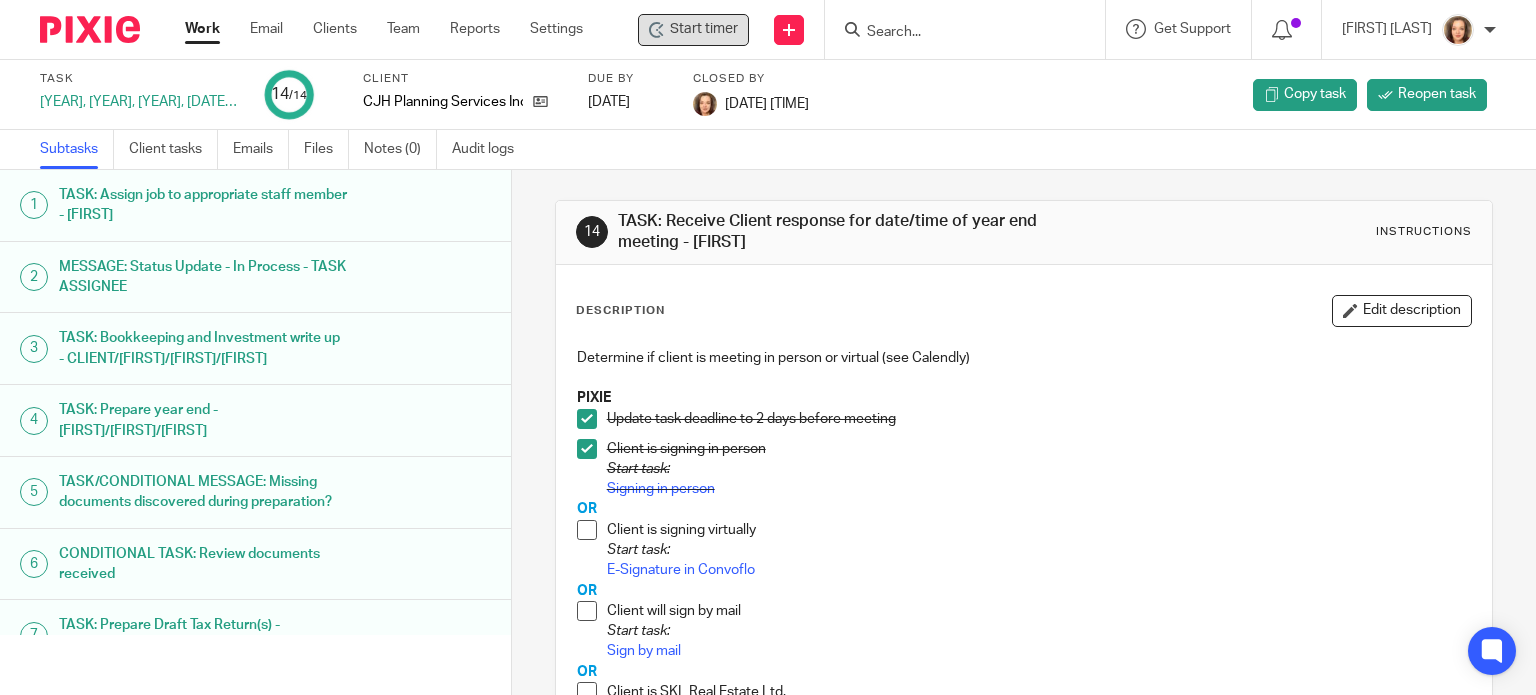 click on "Start timer" at bounding box center (704, 29) 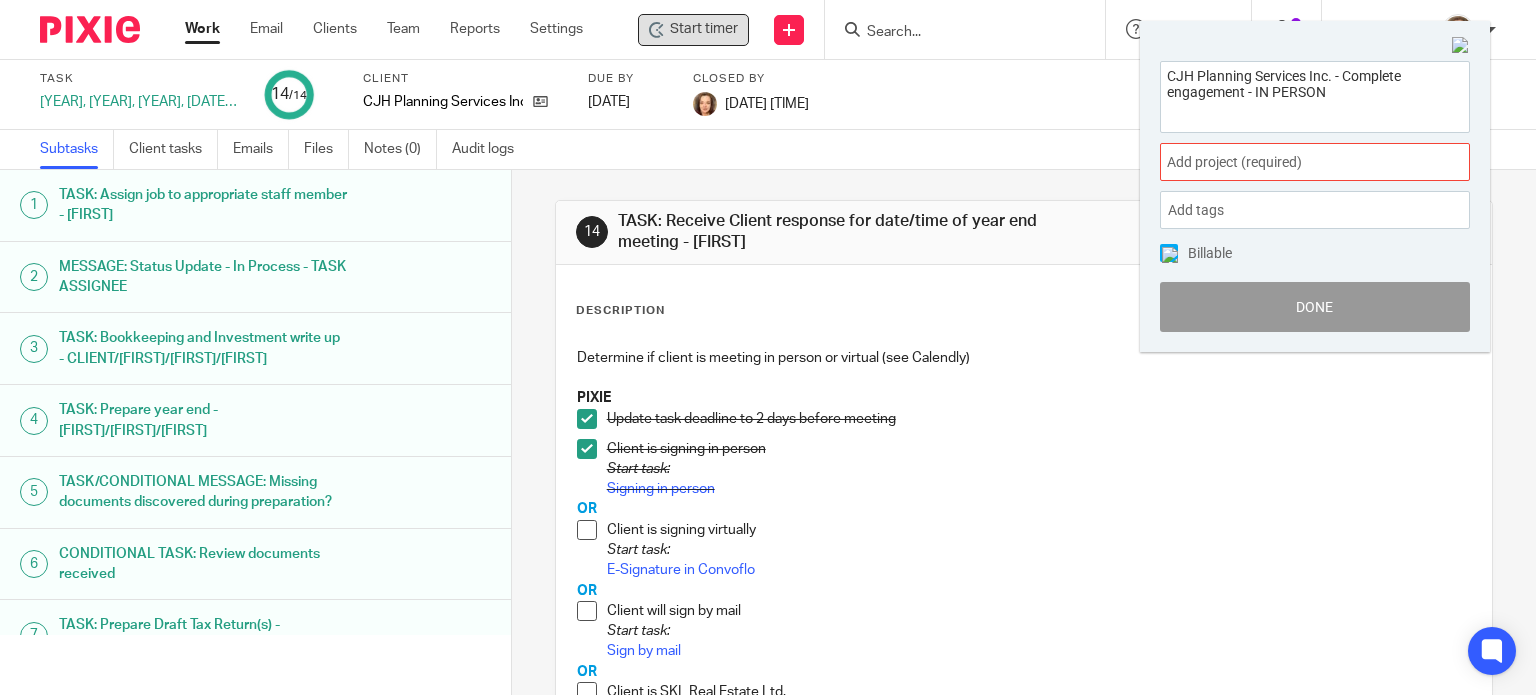 drag, startPoint x: 1335, startPoint y: 94, endPoint x: 1148, endPoint y: 49, distance: 192.33824 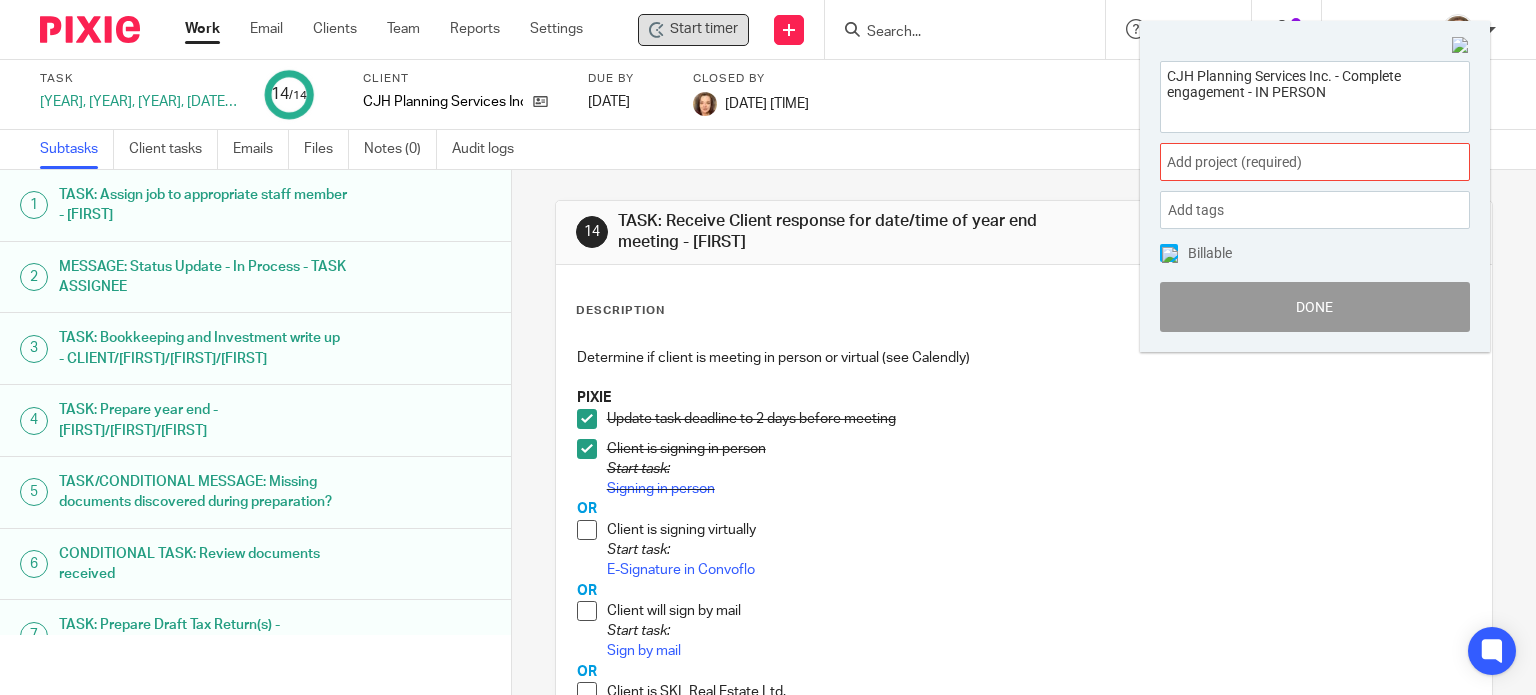 click on "Done" at bounding box center (1315, 307) 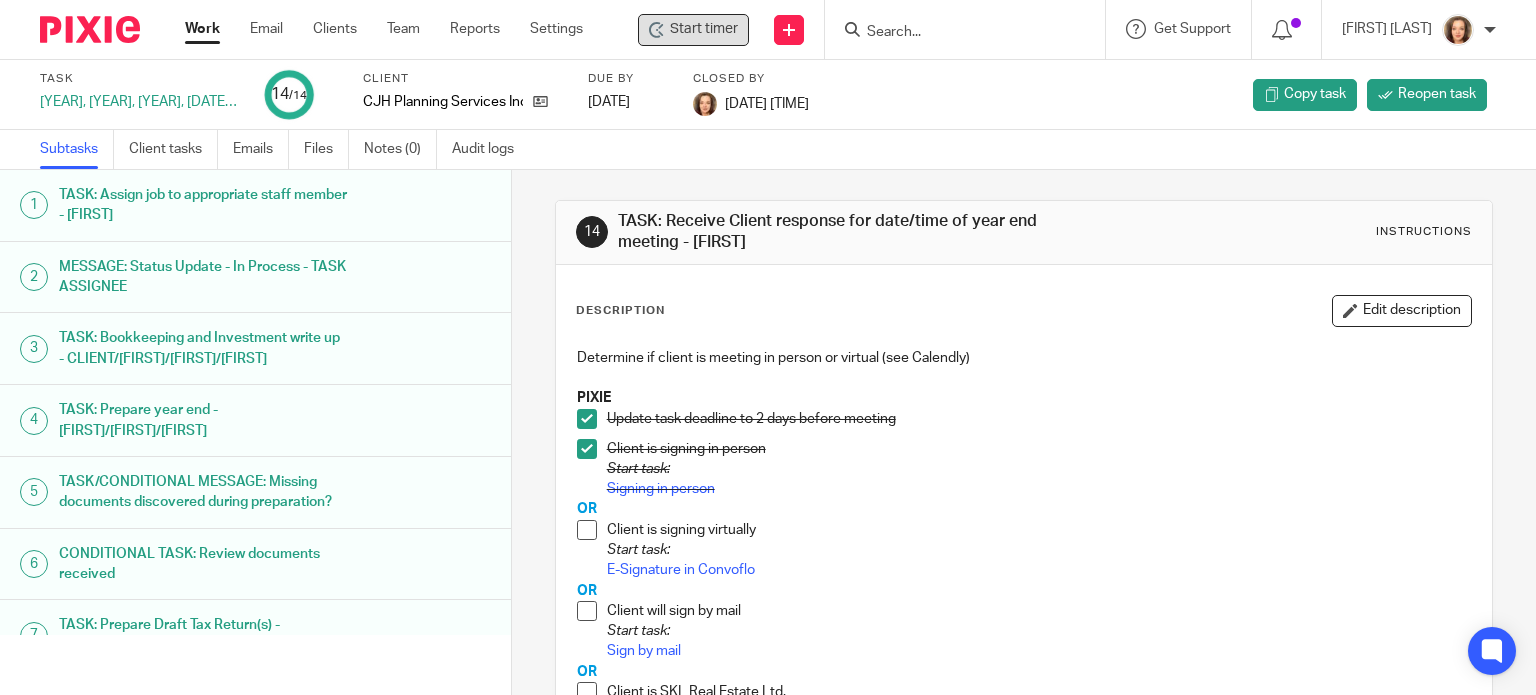 click on "Start timer" at bounding box center (704, 29) 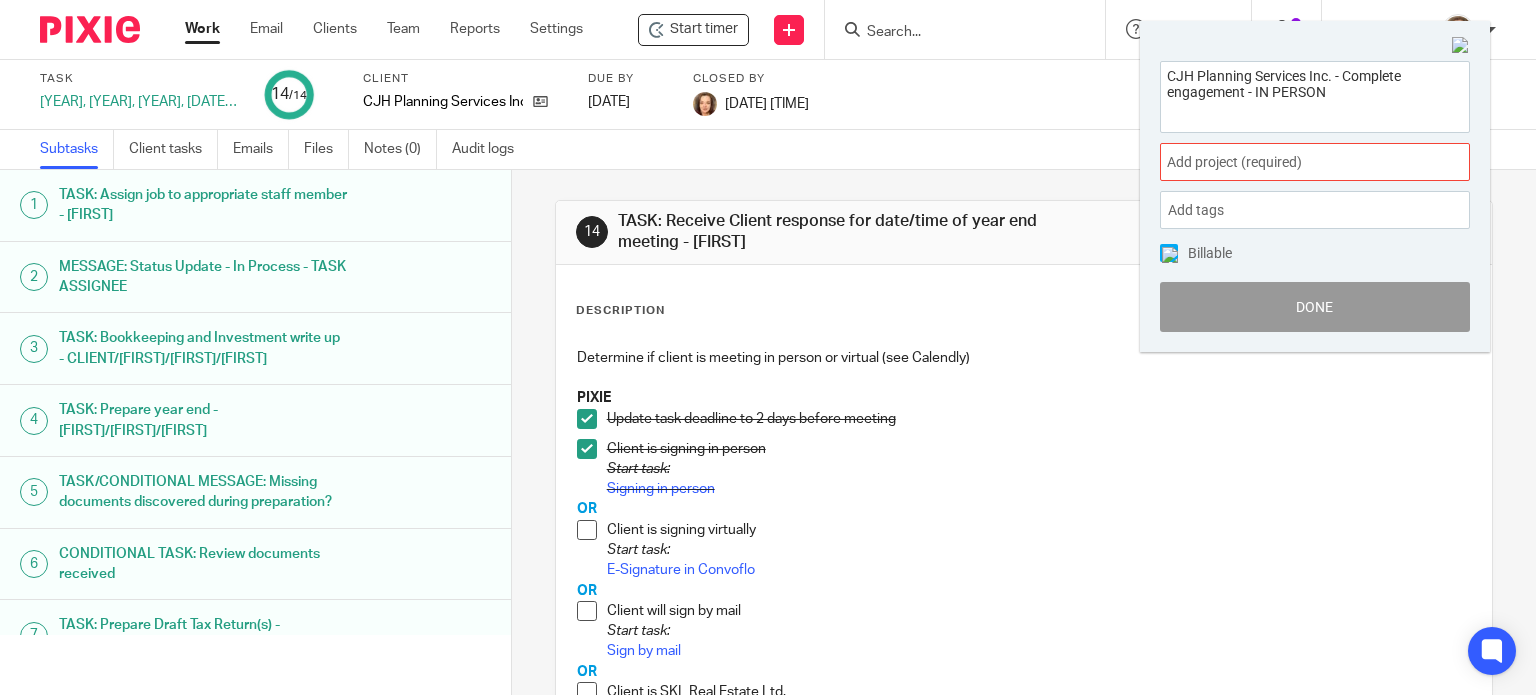 drag, startPoint x: 1348, startPoint y: 95, endPoint x: 1154, endPoint y: 75, distance: 195.0282 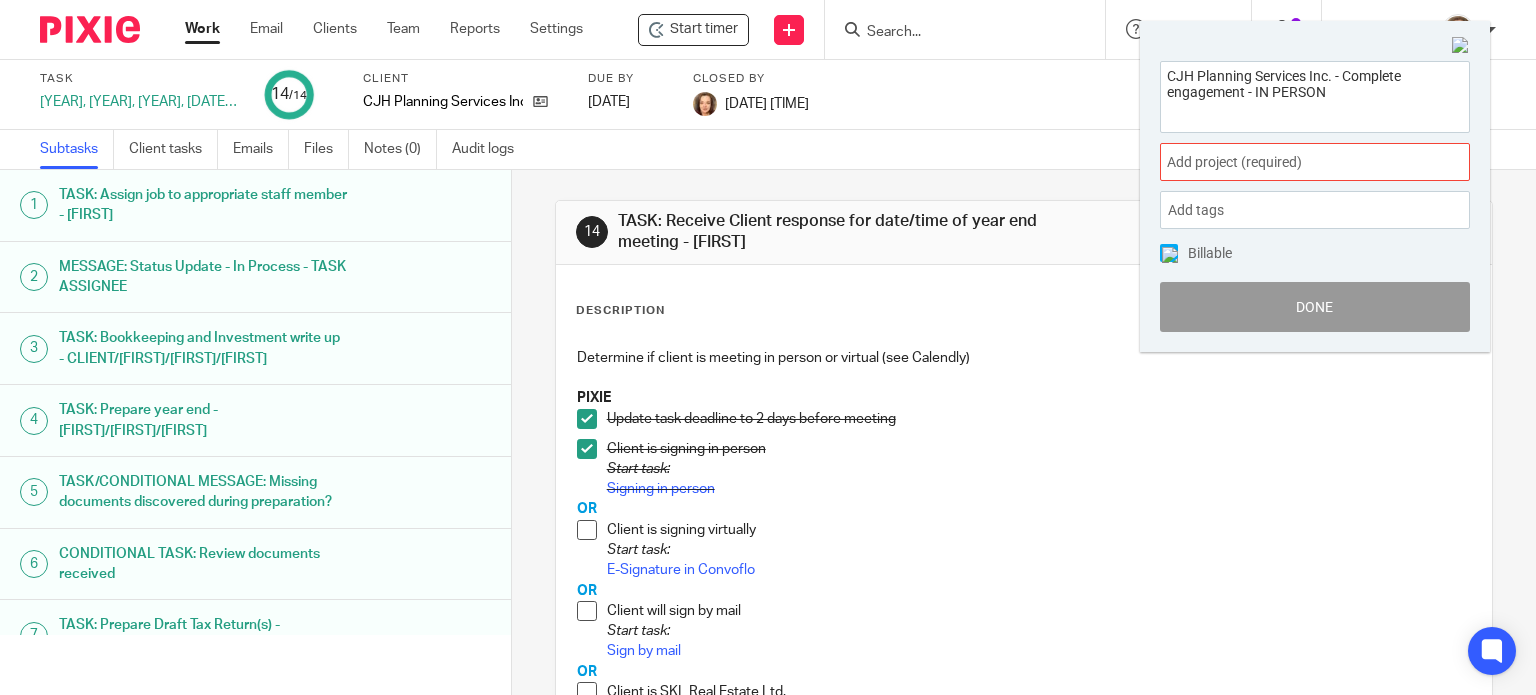 click on "Subtasks
Client tasks
Emails
Files
Notes (0)
Audit logs" at bounding box center (768, 150) 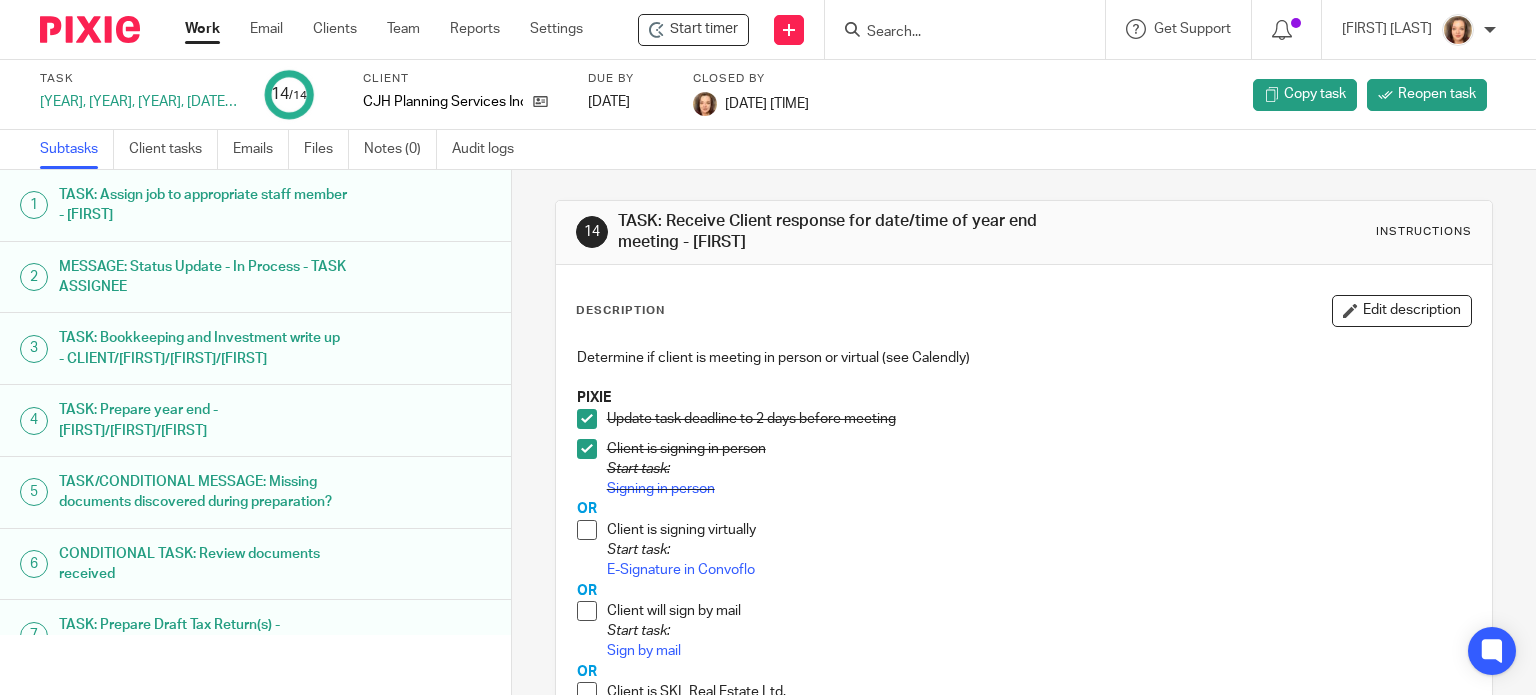click at bounding box center [955, 33] 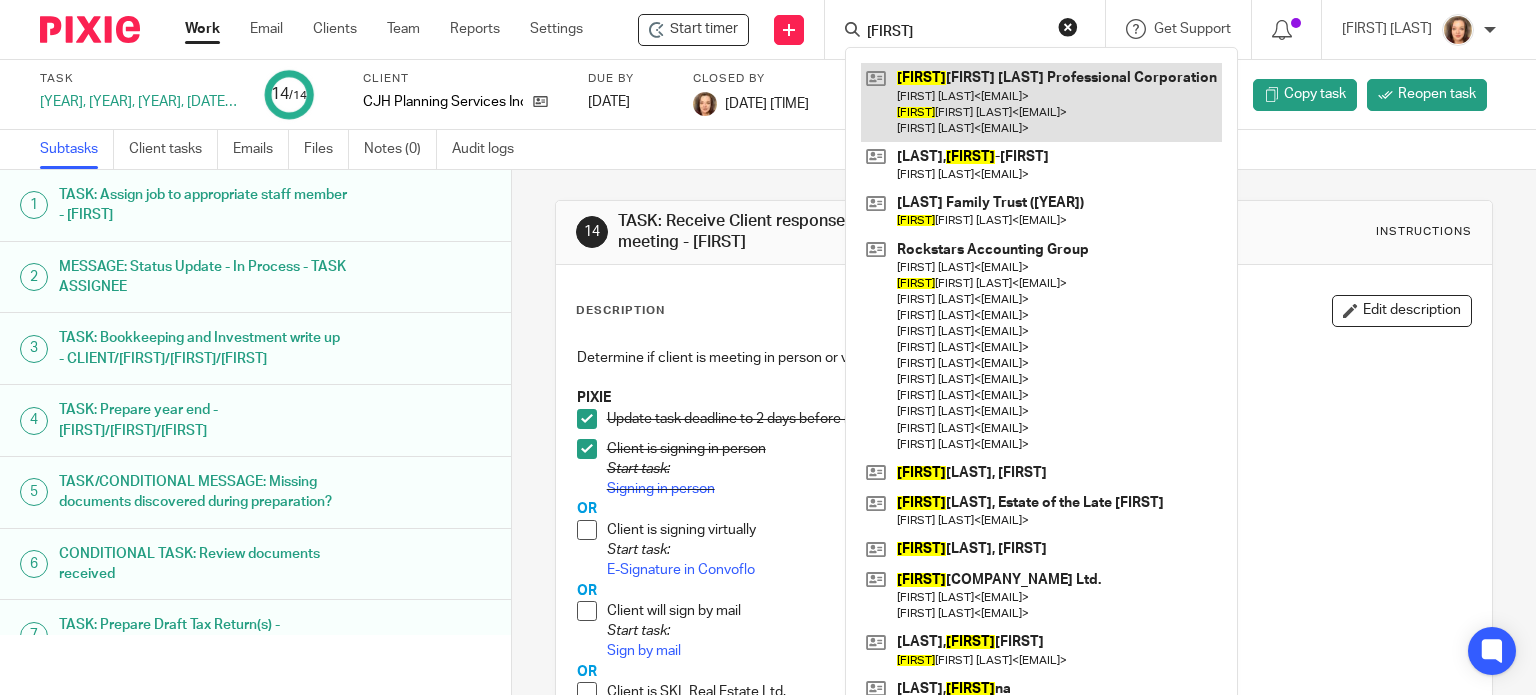 type on "jean" 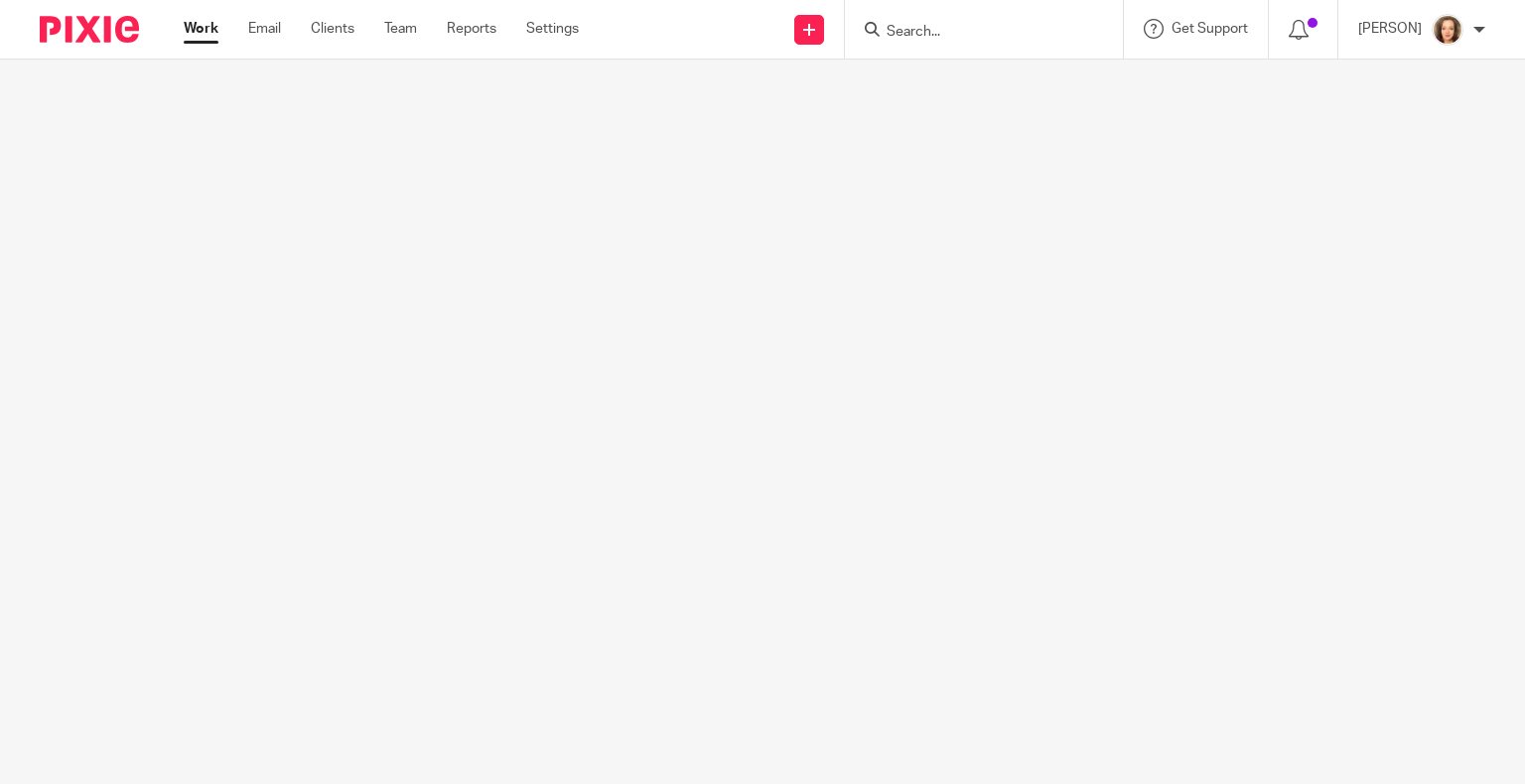 scroll, scrollTop: 0, scrollLeft: 0, axis: both 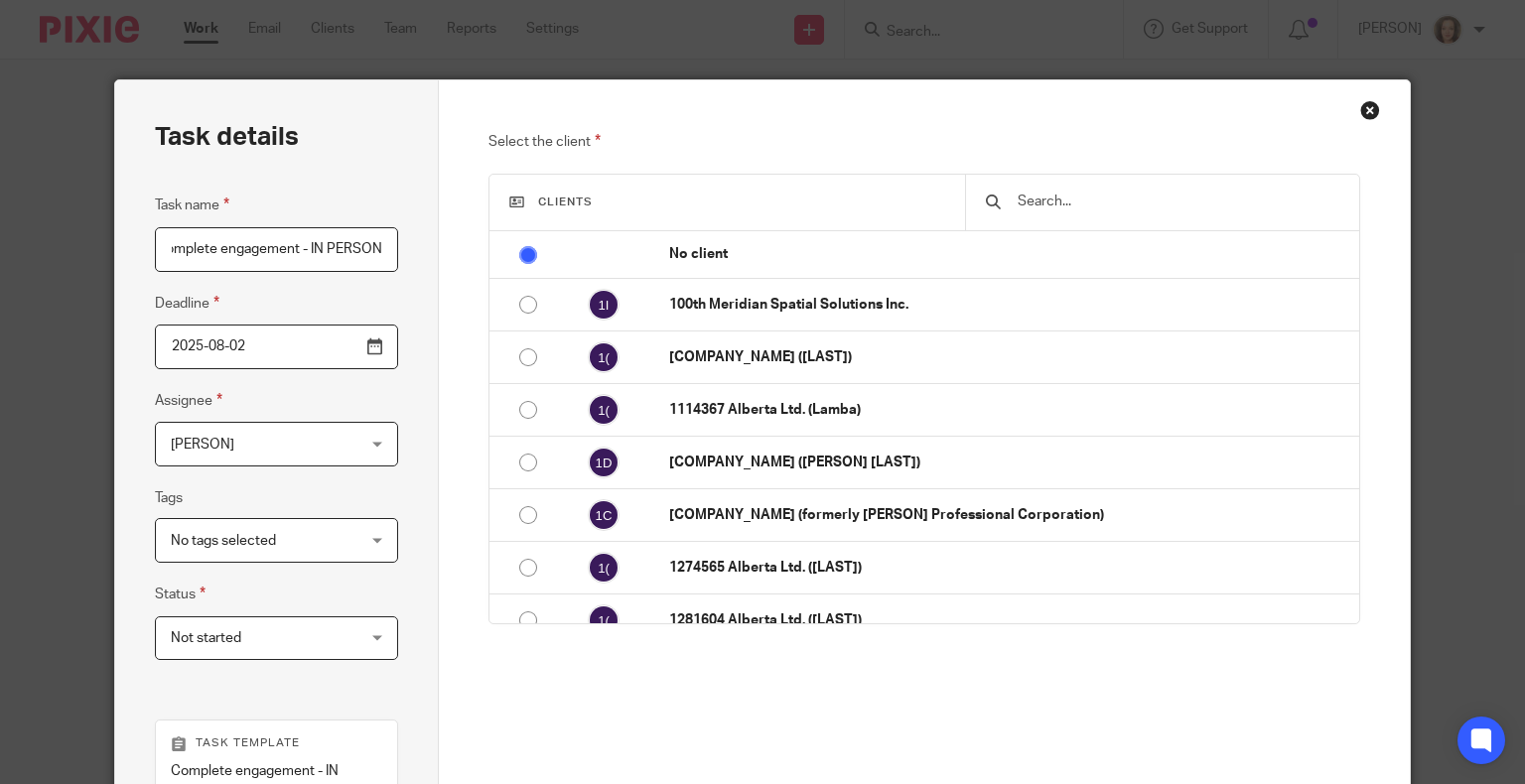 click at bounding box center [1162, 202] 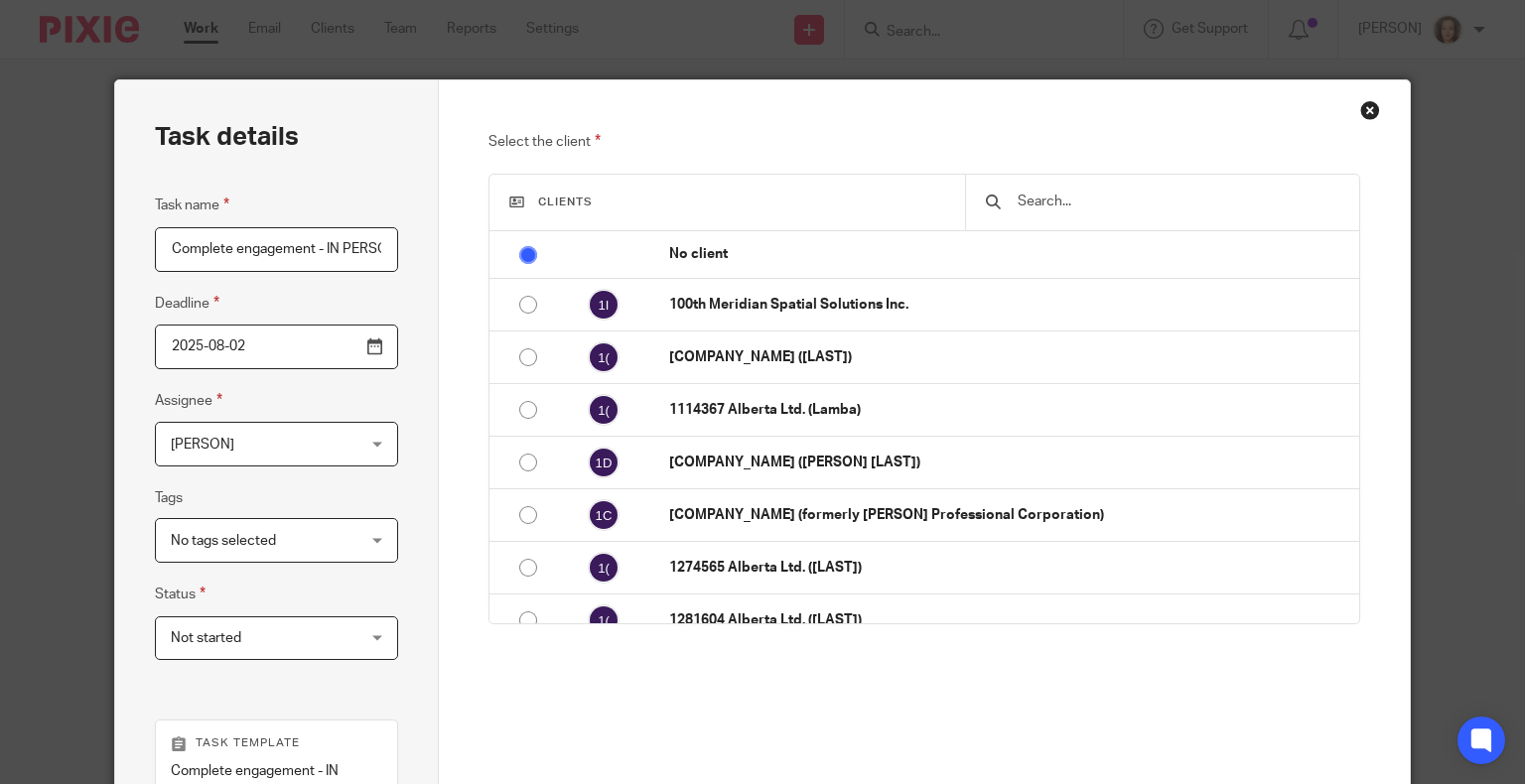 click at bounding box center [1177, 201] 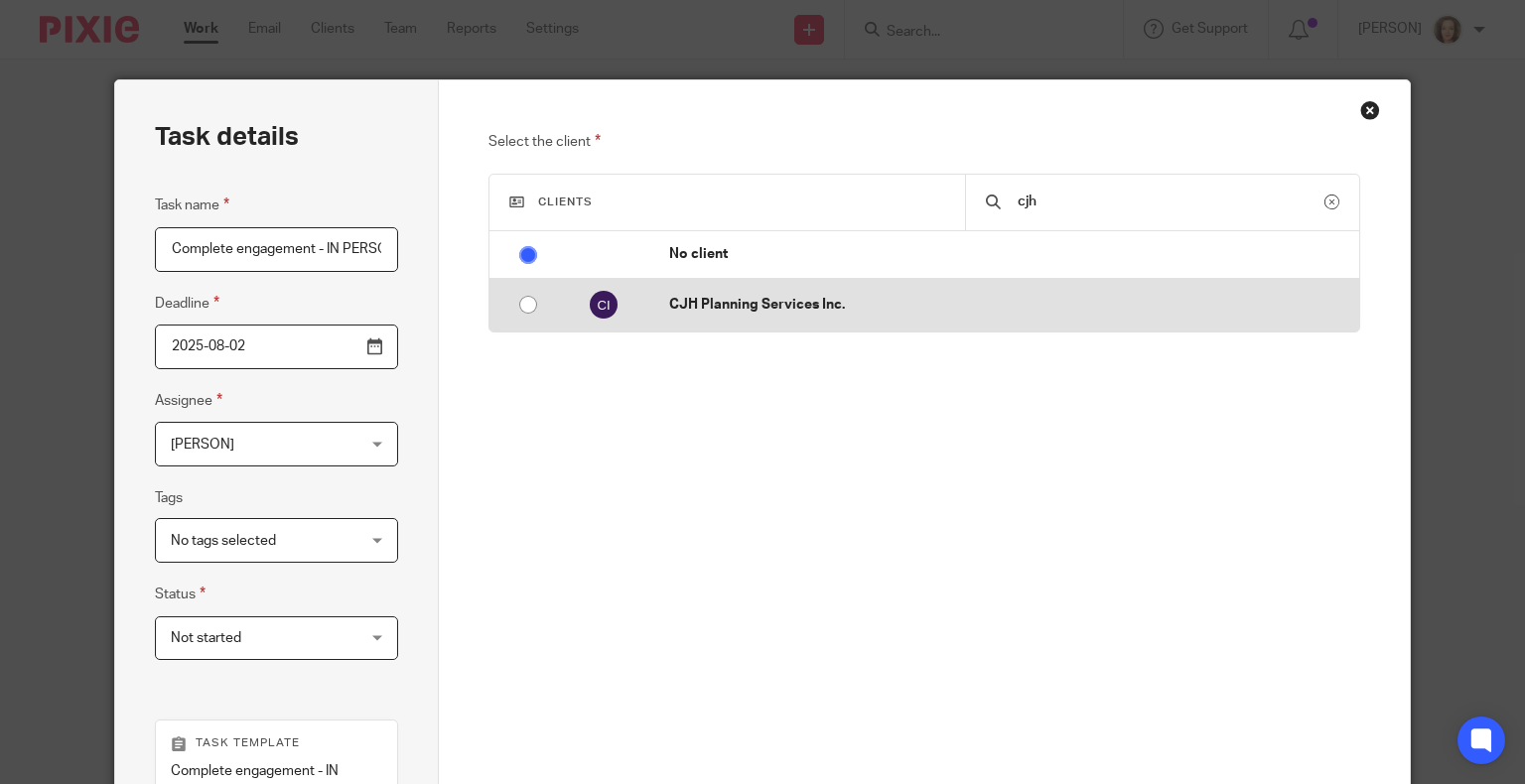 type on "cjh" 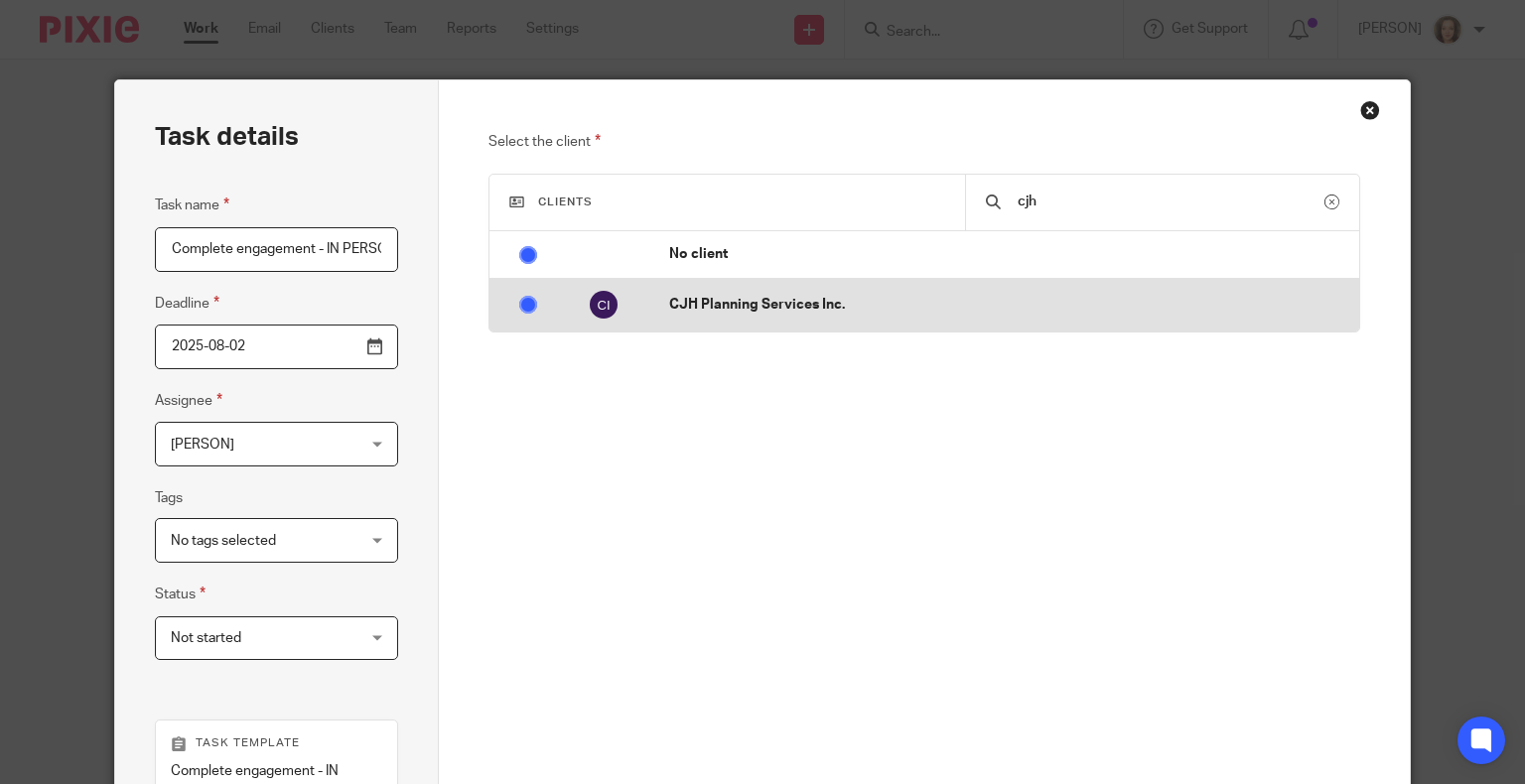 radio on "false" 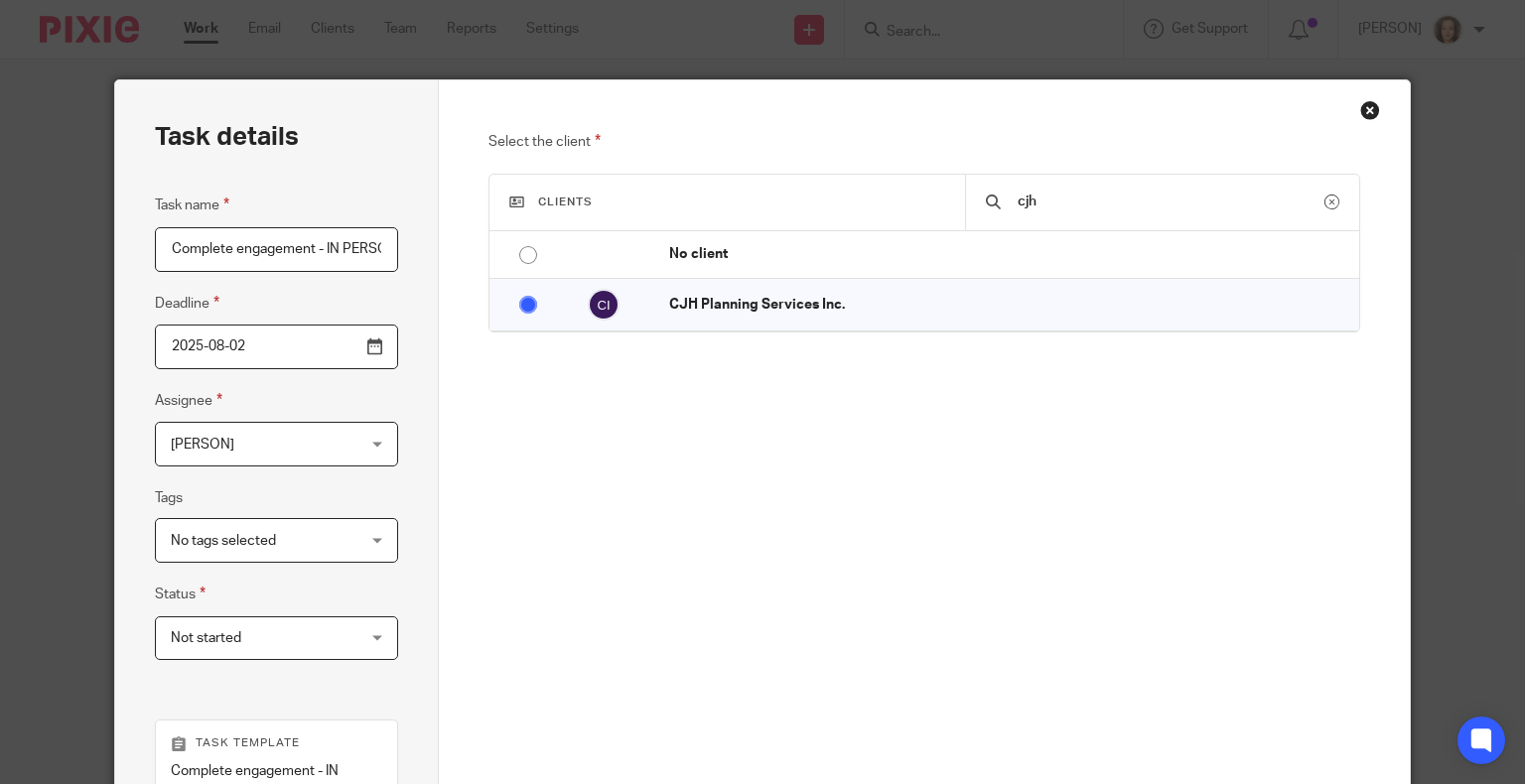 scroll, scrollTop: 407, scrollLeft: 0, axis: vertical 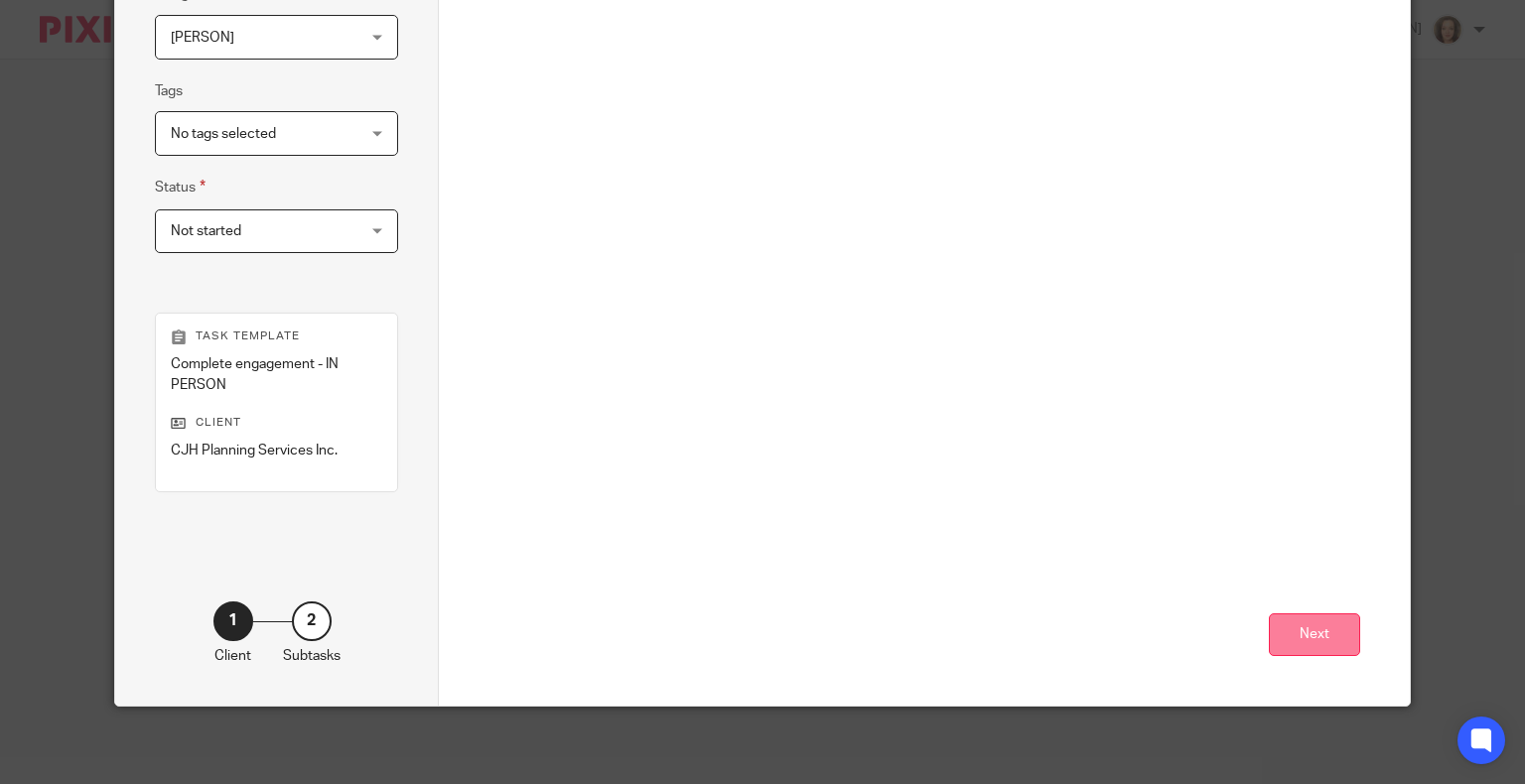 click on "Next" at bounding box center (1315, 634) 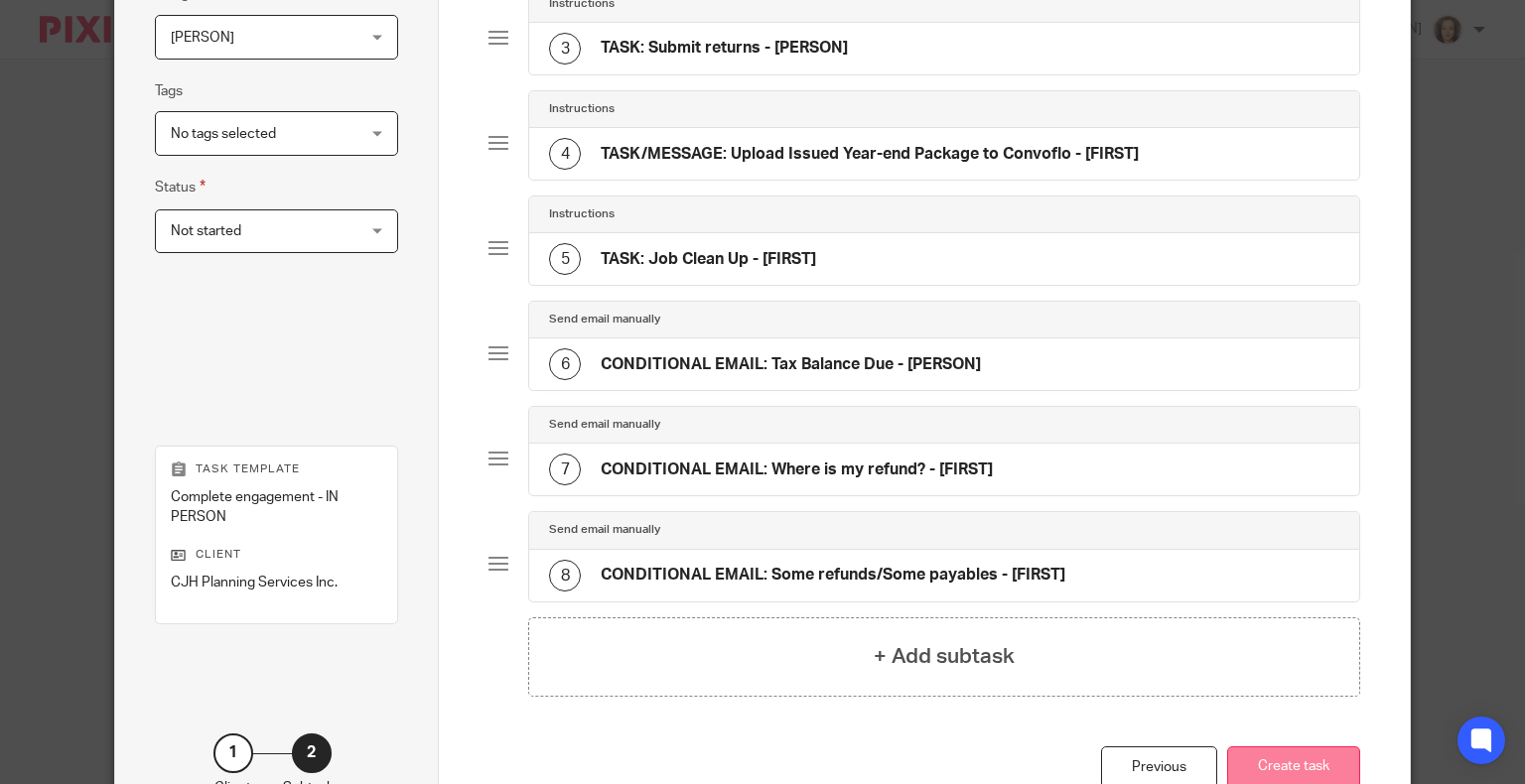 click on "Create task" at bounding box center (1294, 767) 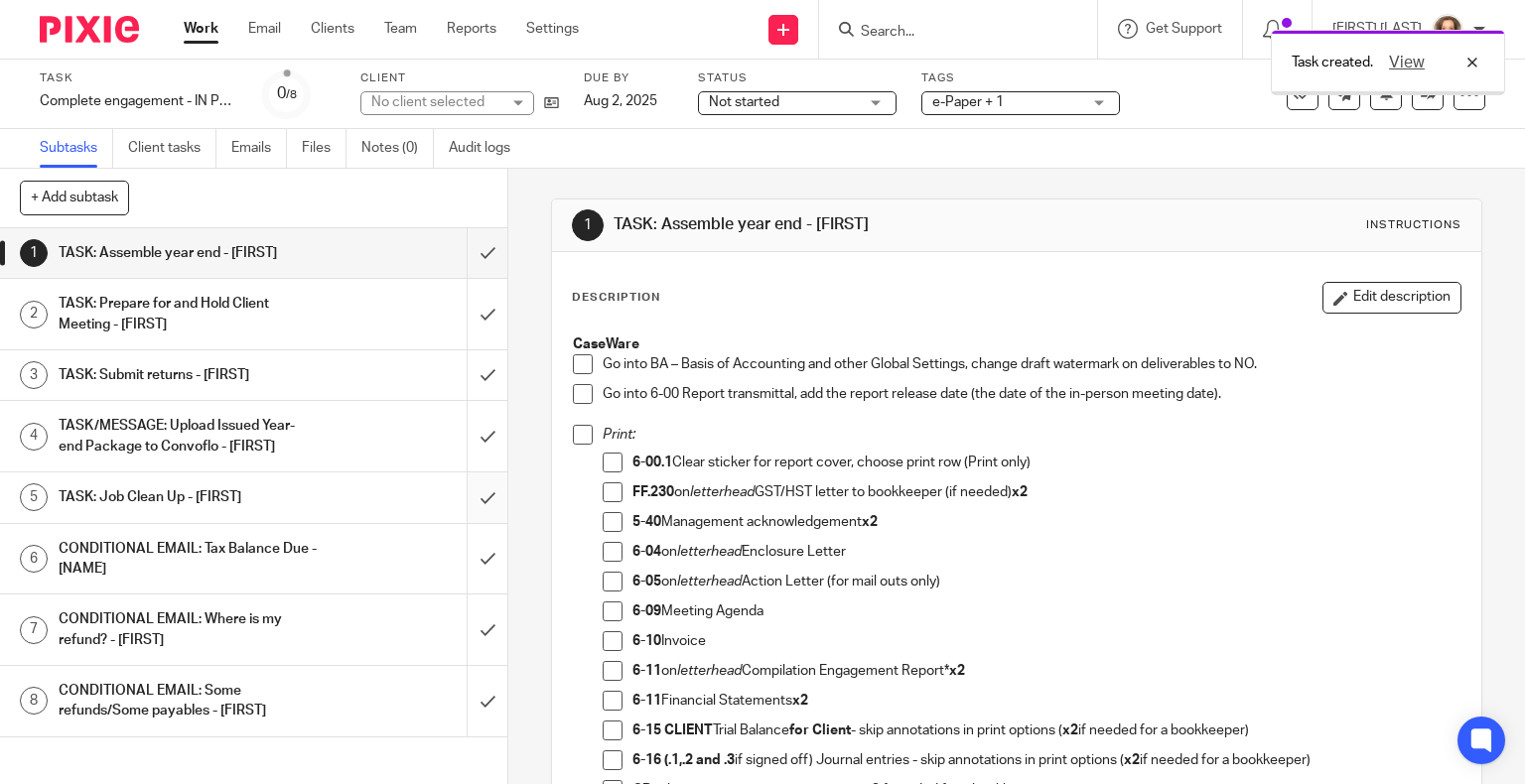 scroll, scrollTop: 0, scrollLeft: 0, axis: both 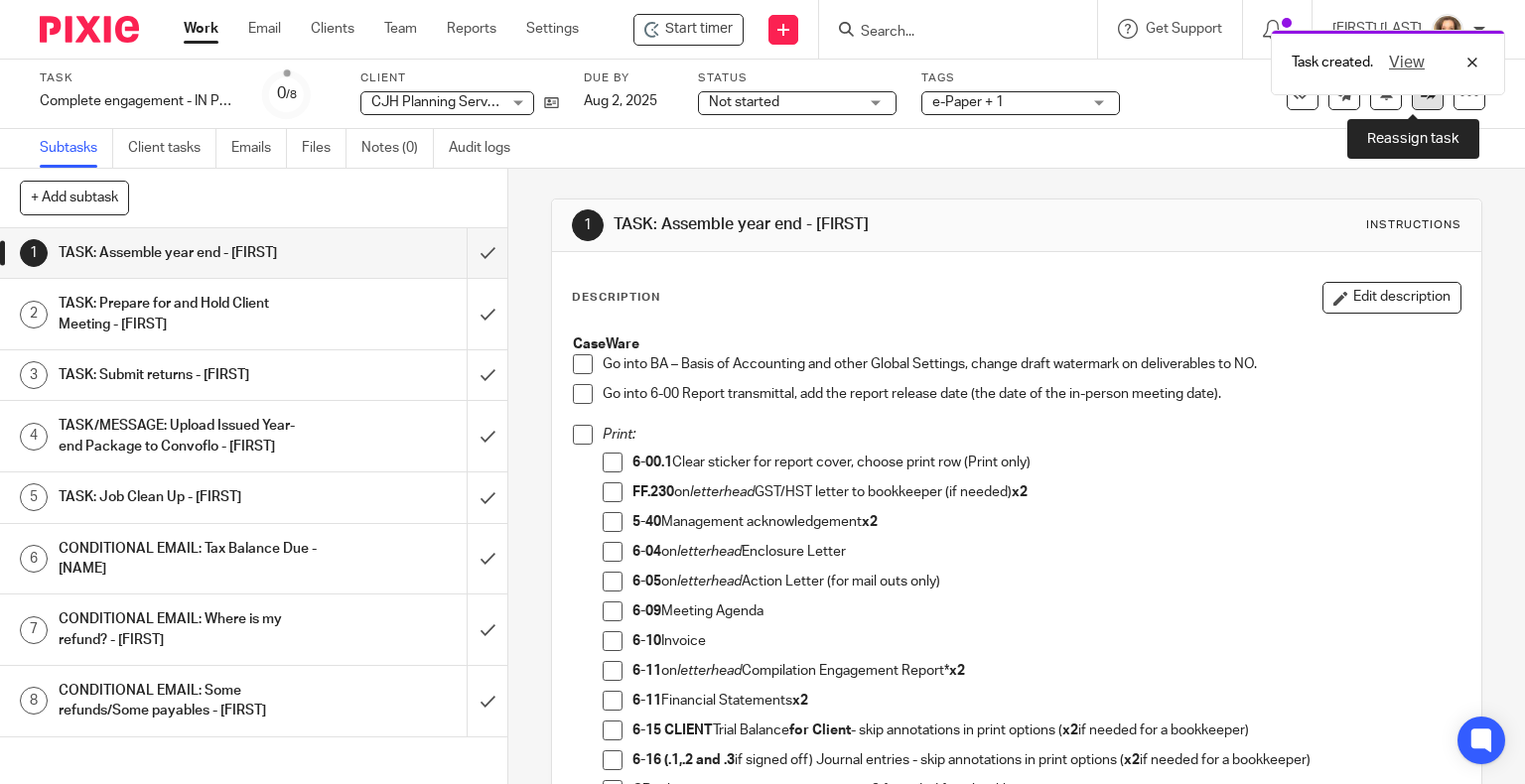 click at bounding box center (1428, 93) 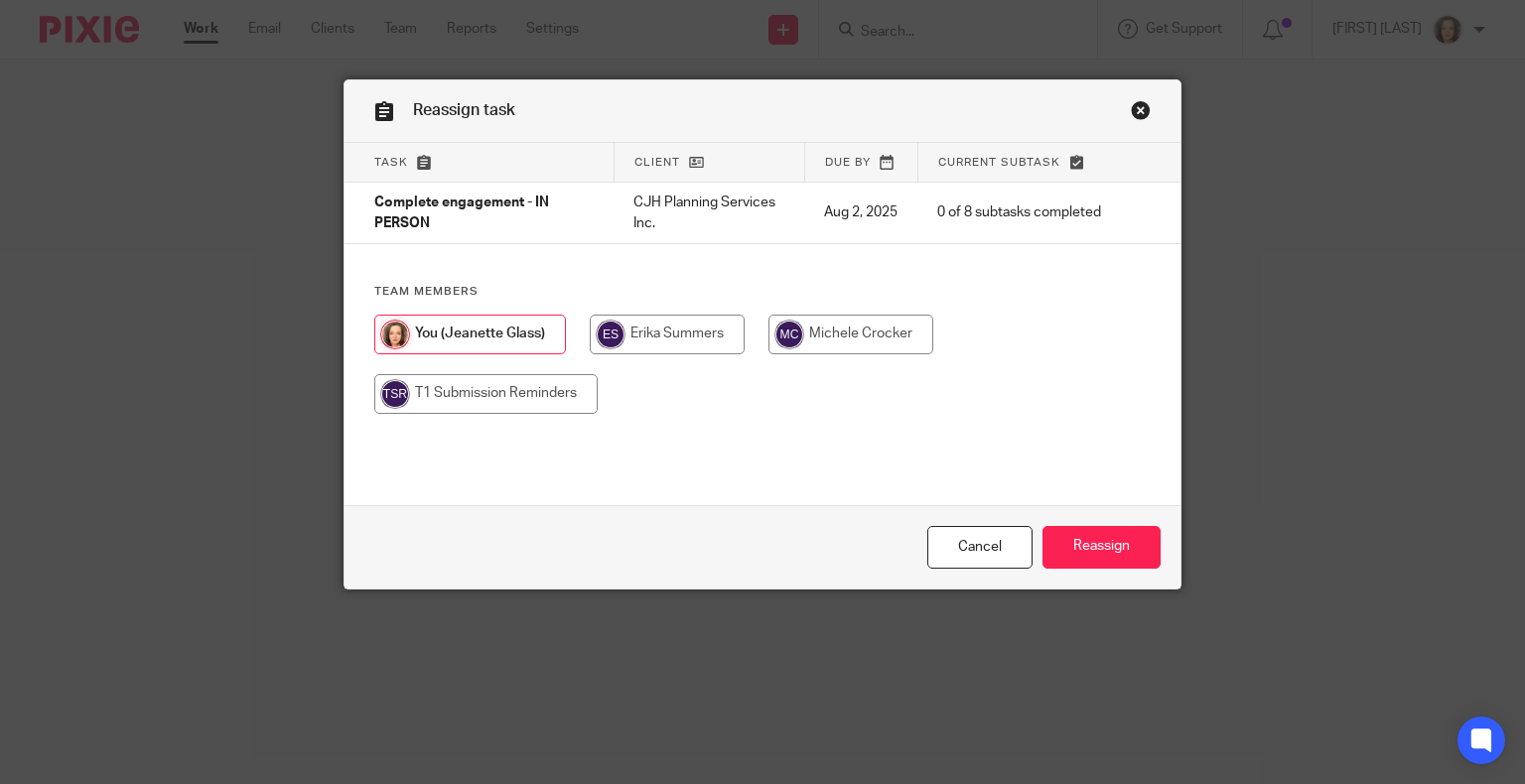 scroll, scrollTop: 0, scrollLeft: 0, axis: both 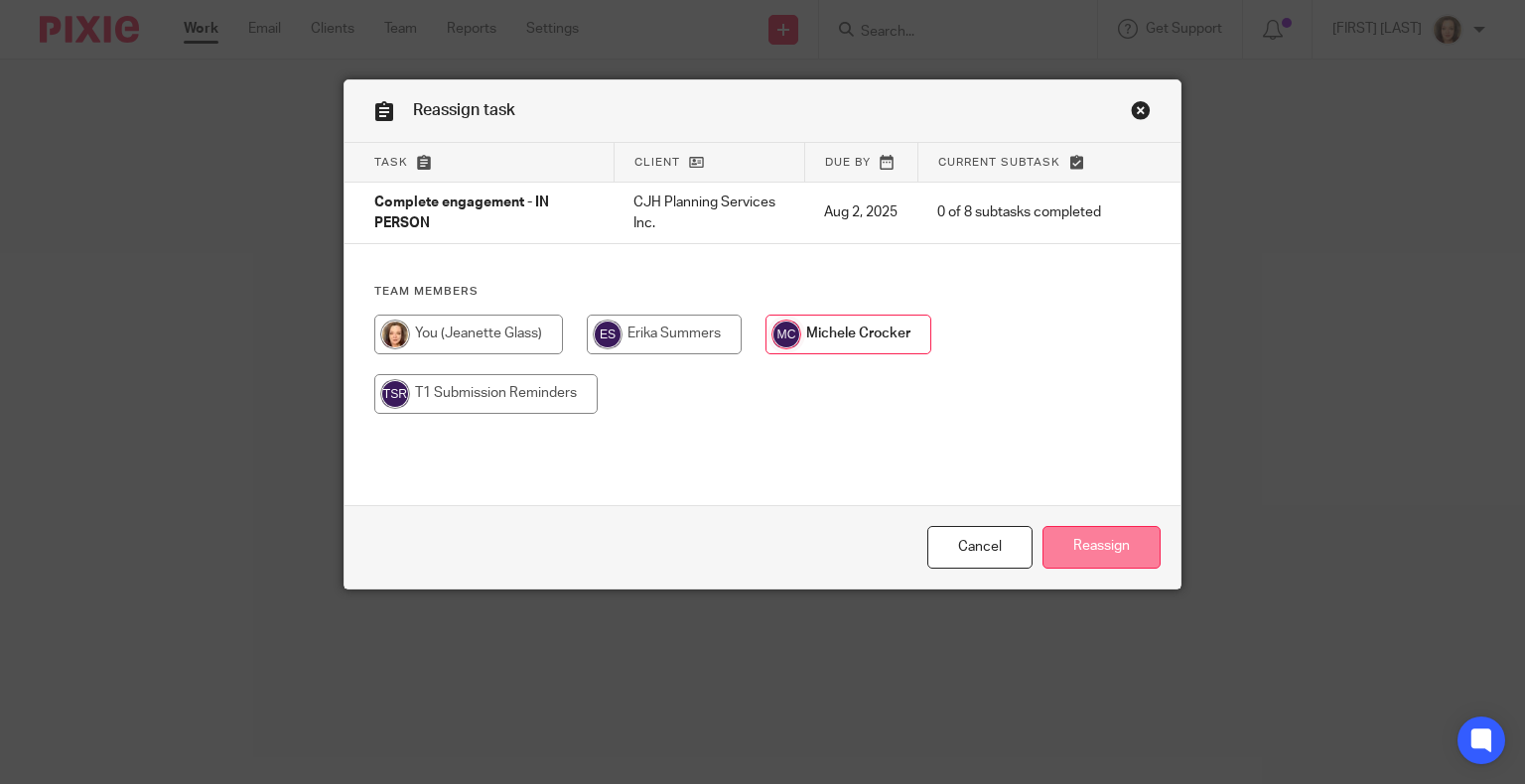 click on "Reassign" at bounding box center (1101, 547) 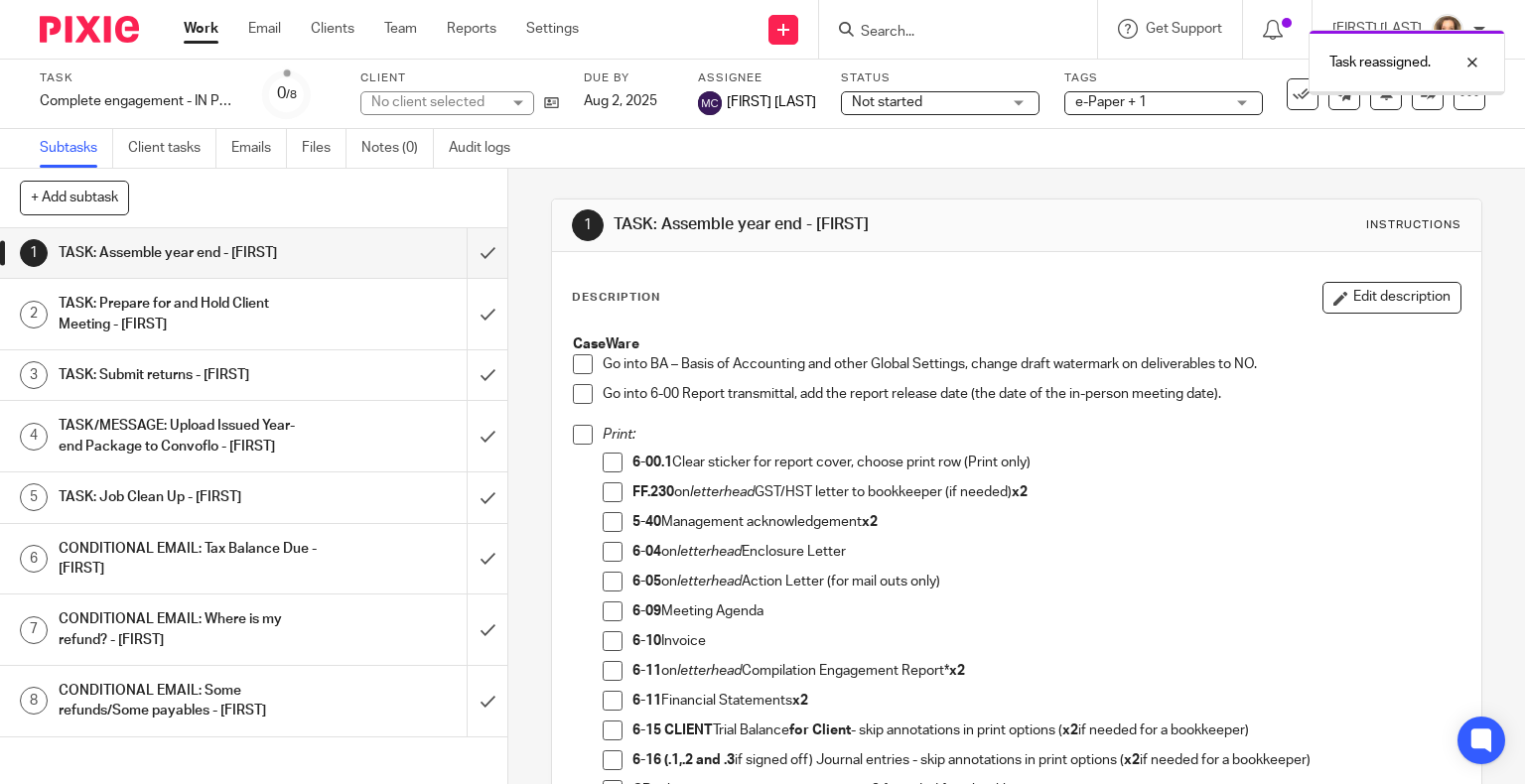 scroll, scrollTop: 0, scrollLeft: 0, axis: both 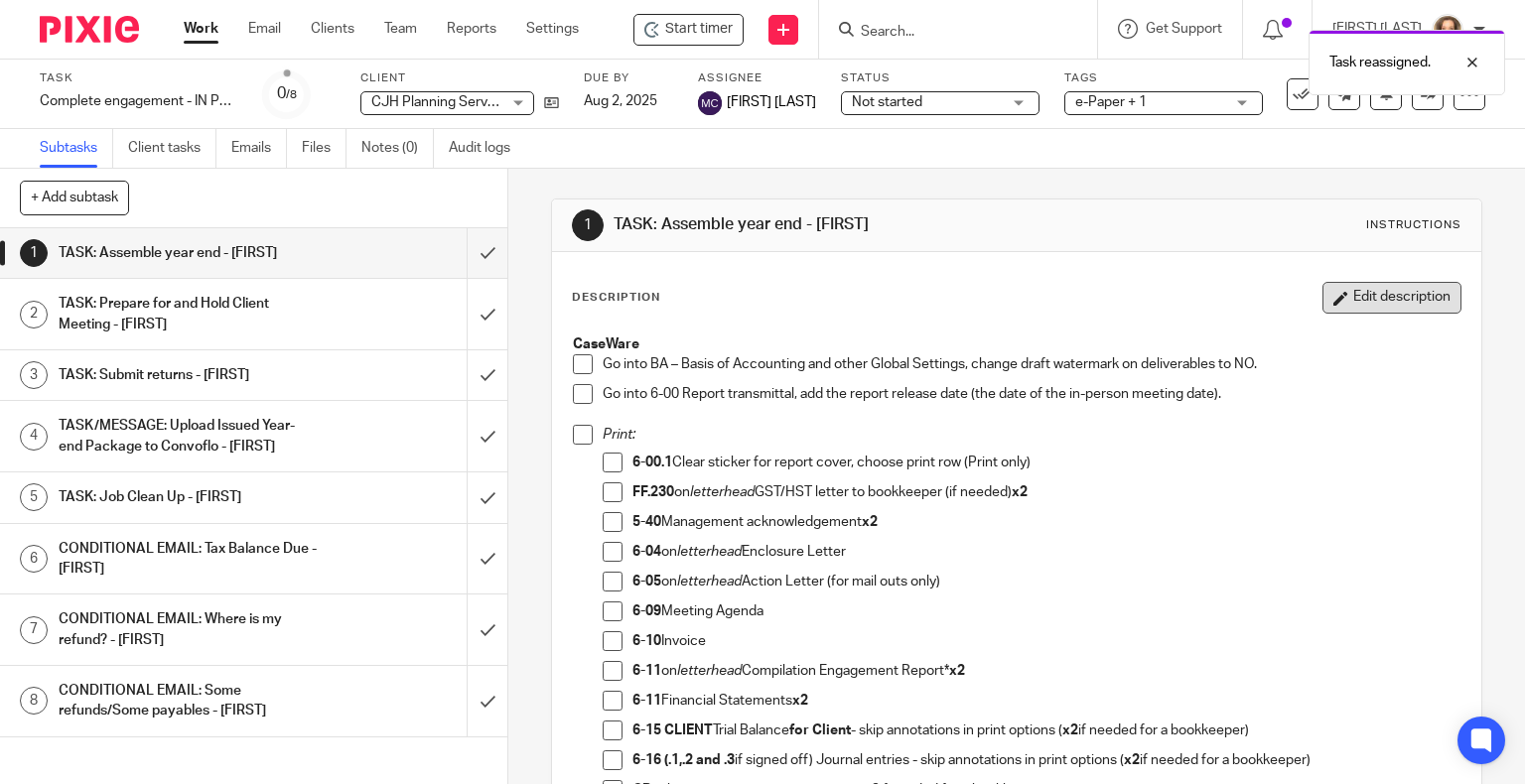 click on "Edit description" at bounding box center [1392, 298] 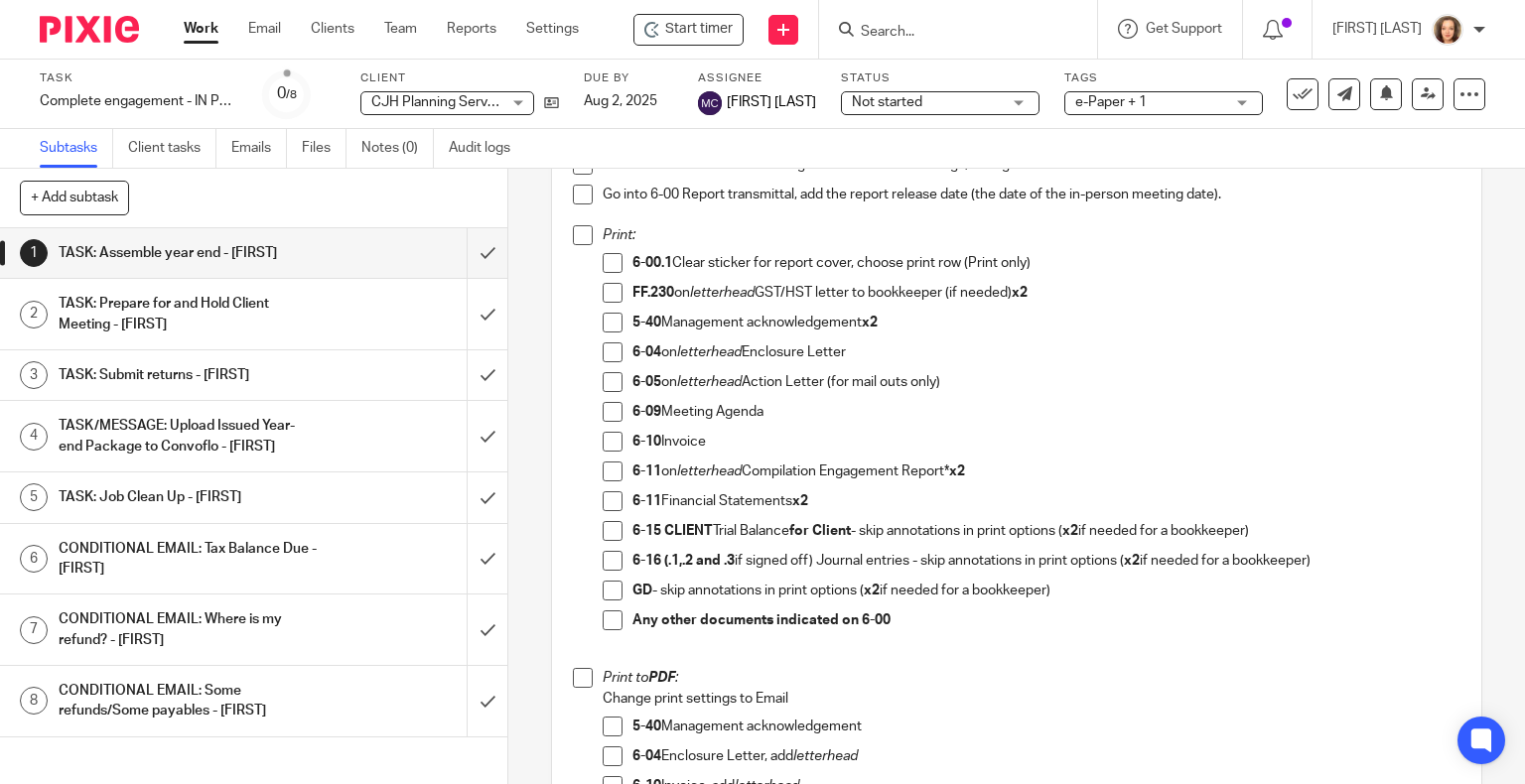 scroll, scrollTop: 174, scrollLeft: 0, axis: vertical 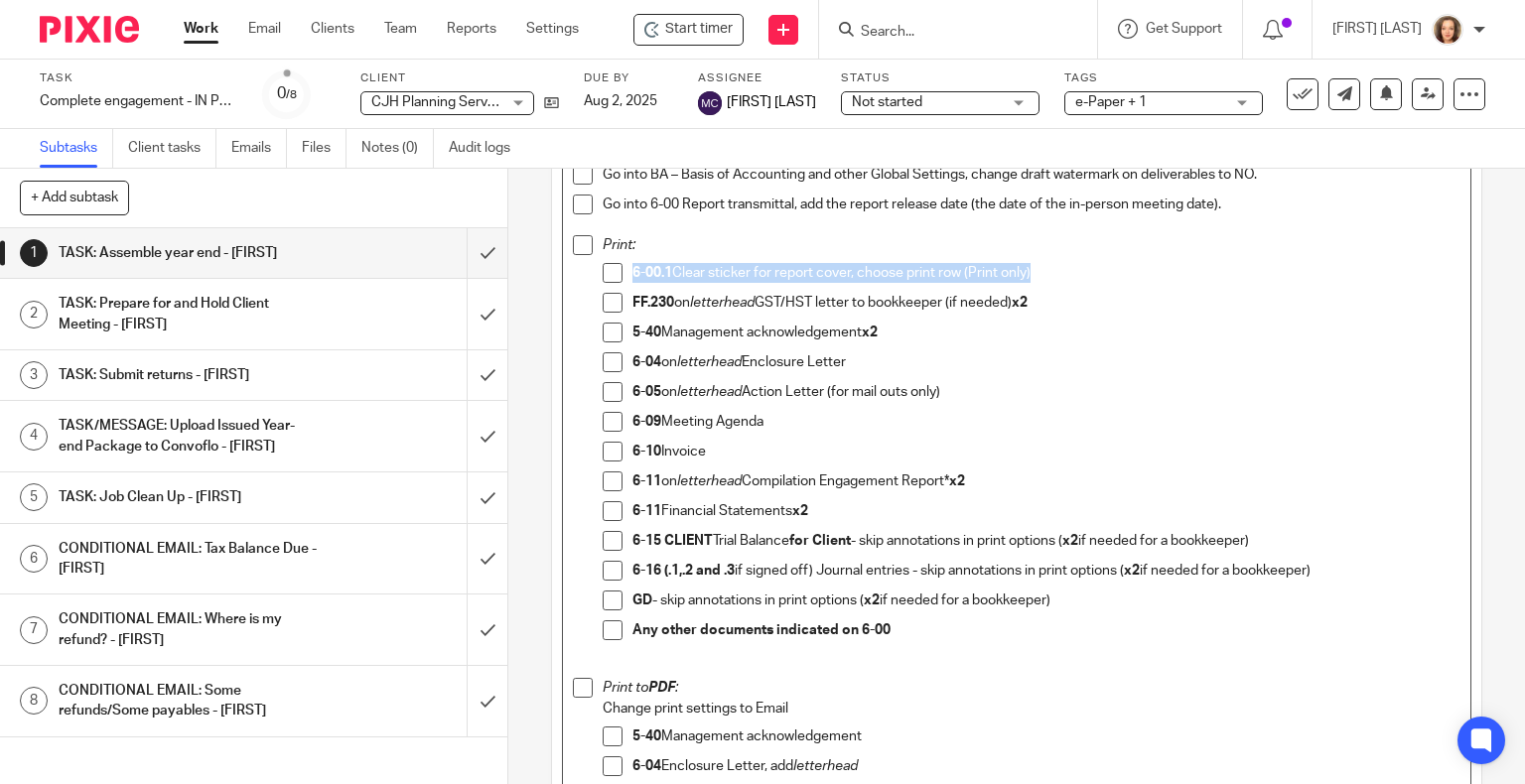 click on "FF.230  on  letterhead  GST/HST letter to bookkeeper (if needed)  x2" at bounding box center [1032, 308] 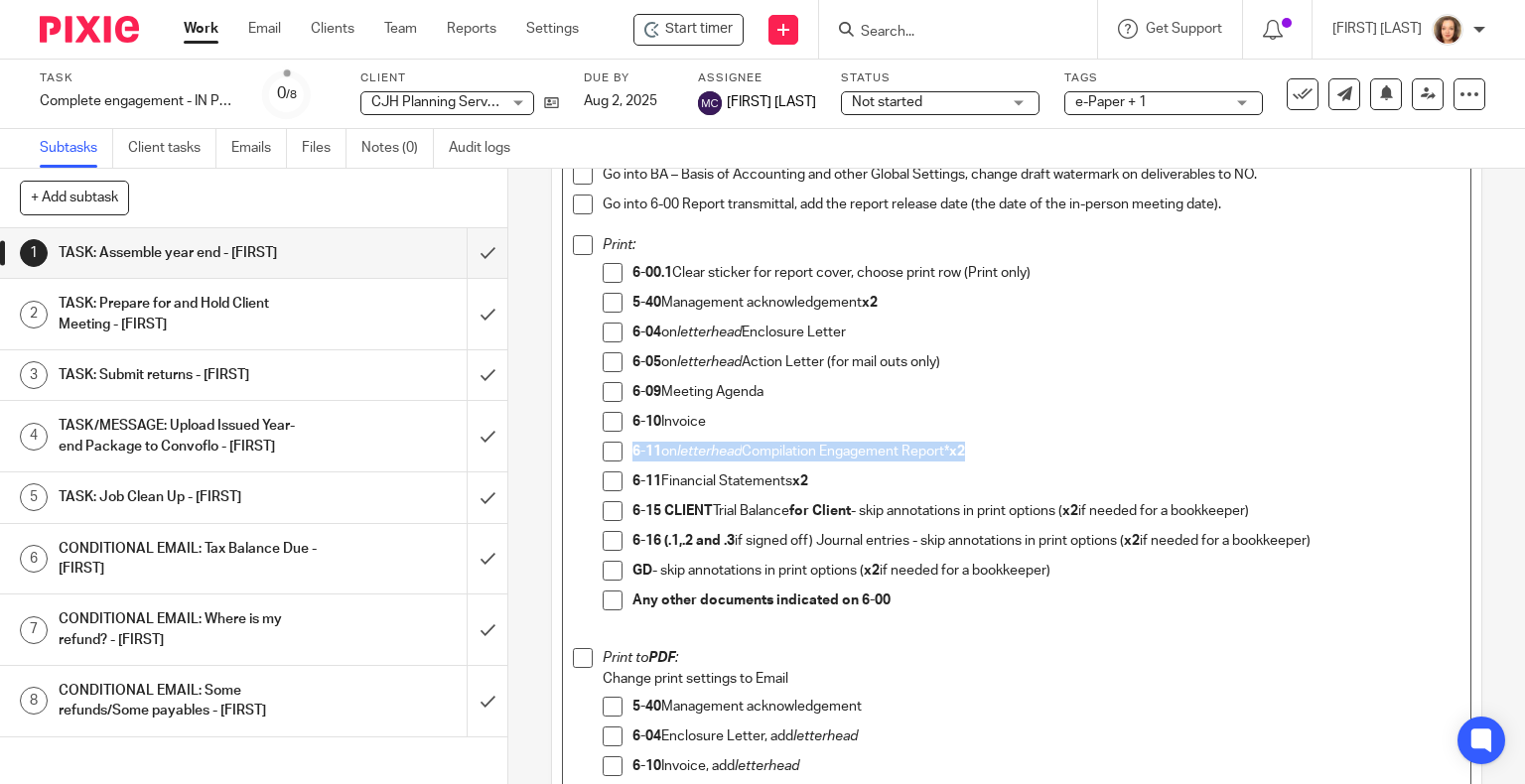 click on "6-11  on  letterhead  Compilation Engagement Report*  x2" at bounding box center [1046, 452] 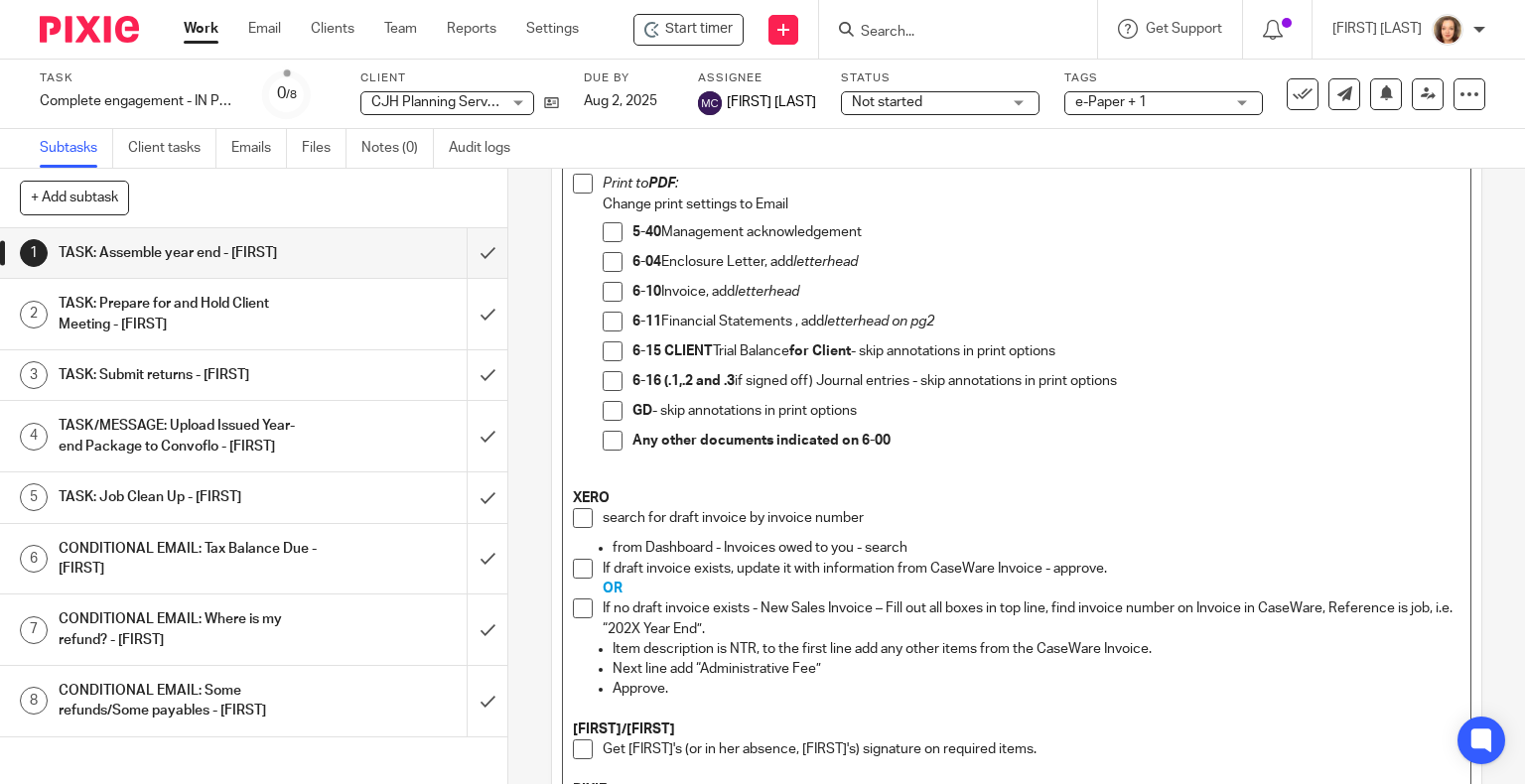 scroll, scrollTop: 471, scrollLeft: 0, axis: vertical 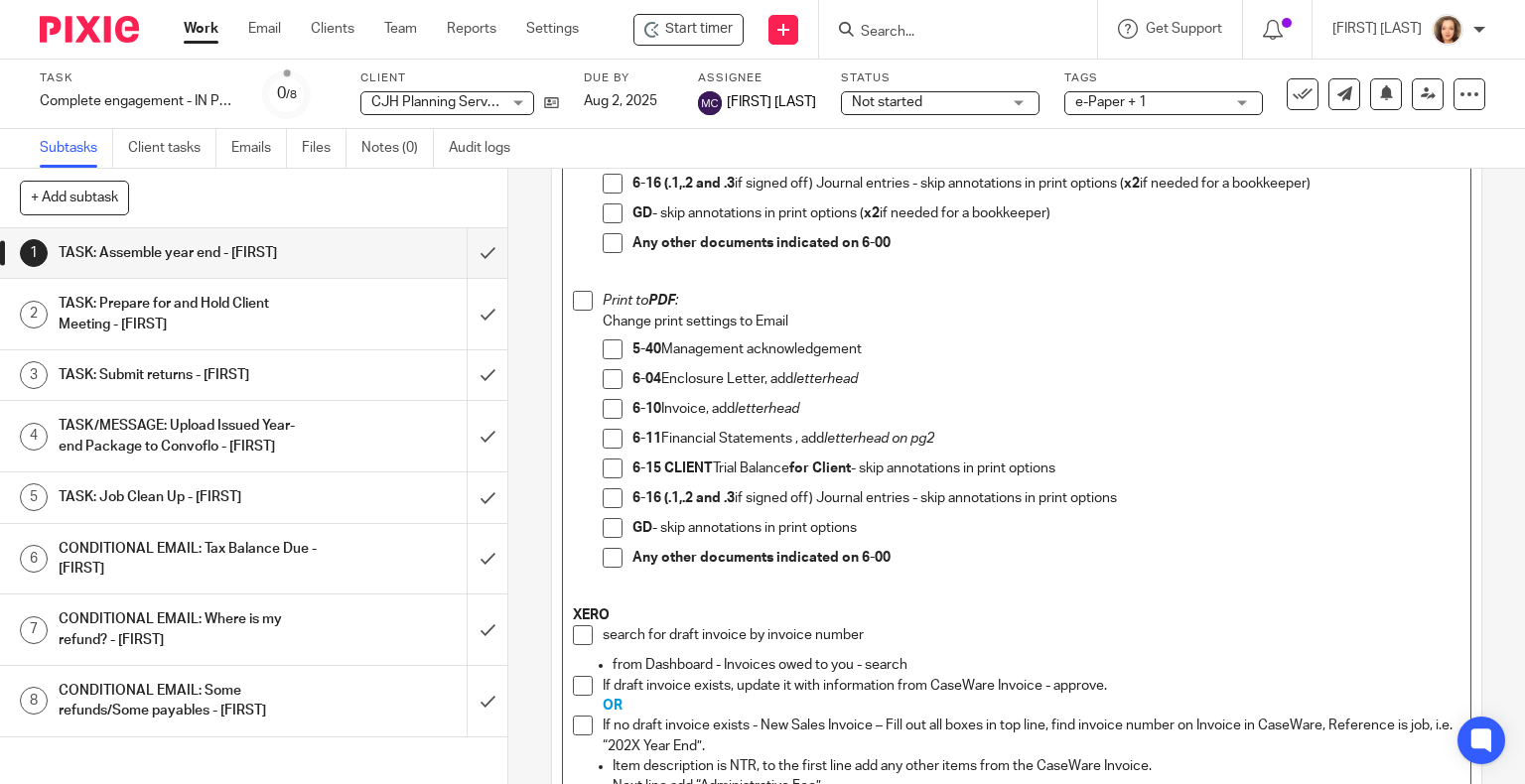 click on "6-11  Financial Statements , add  letterhead on pg2" at bounding box center (1032, 444) 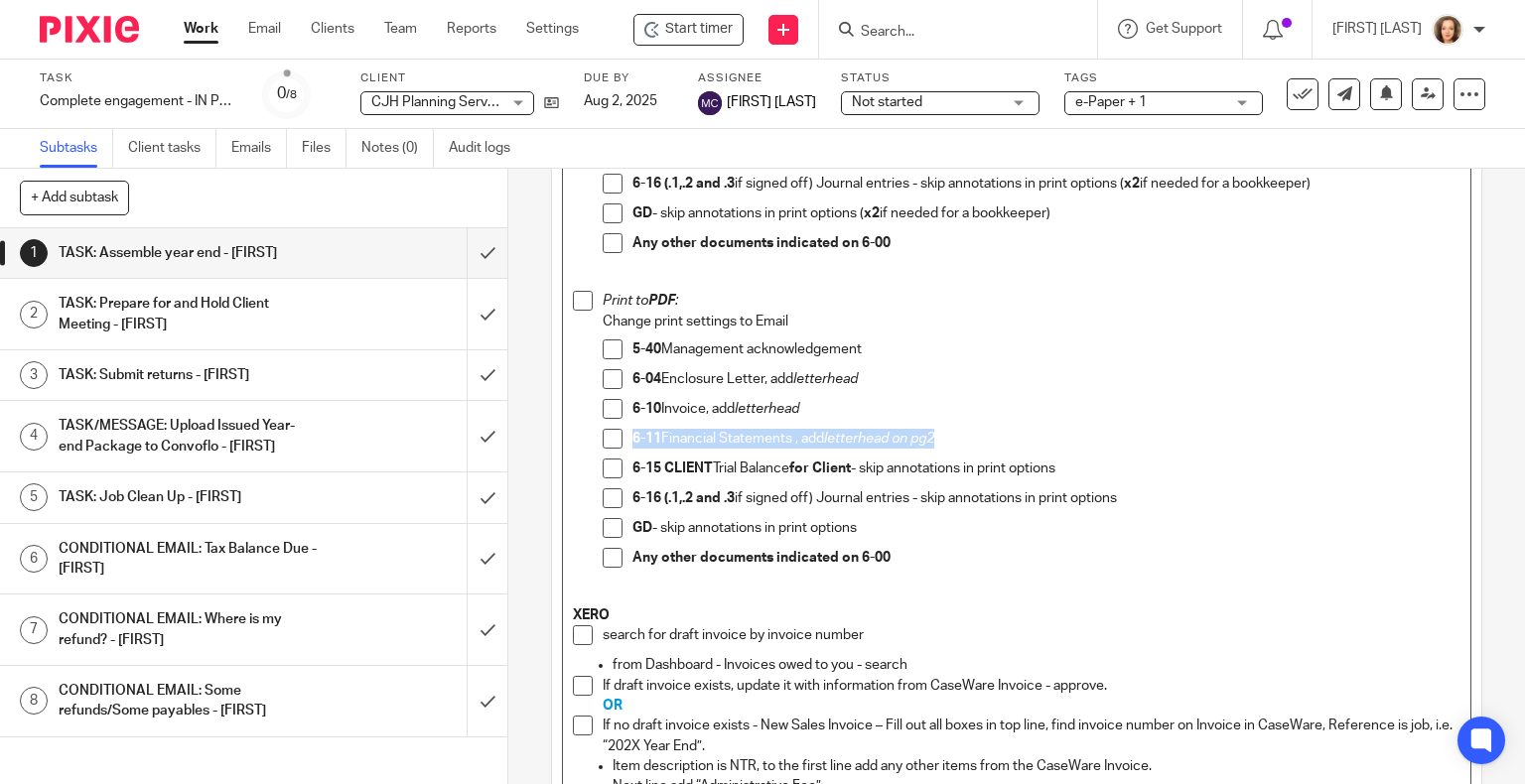 click on "6-11  Financial Statements , add  letterhead on pg2" at bounding box center [1046, 439] 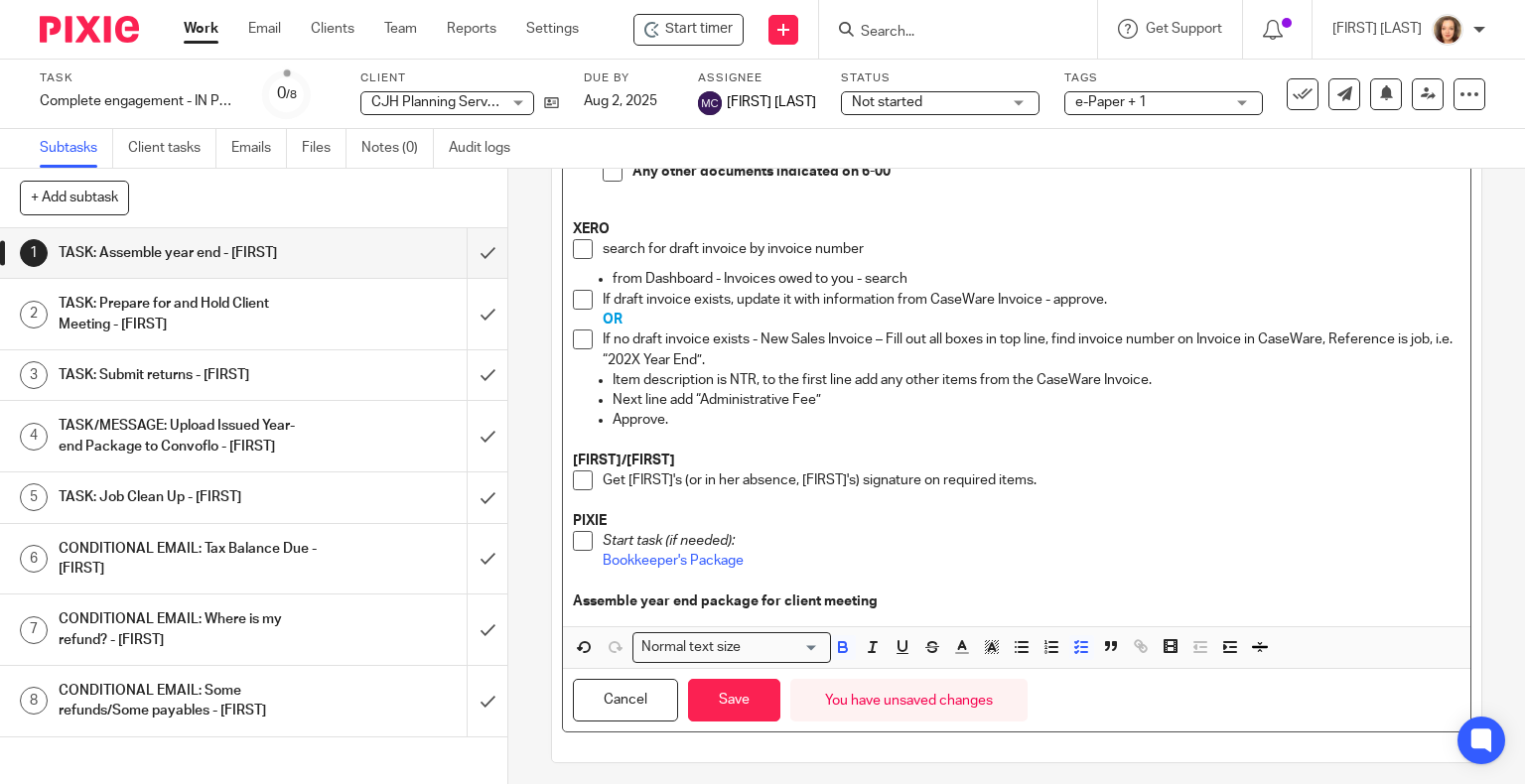 scroll, scrollTop: 834, scrollLeft: 0, axis: vertical 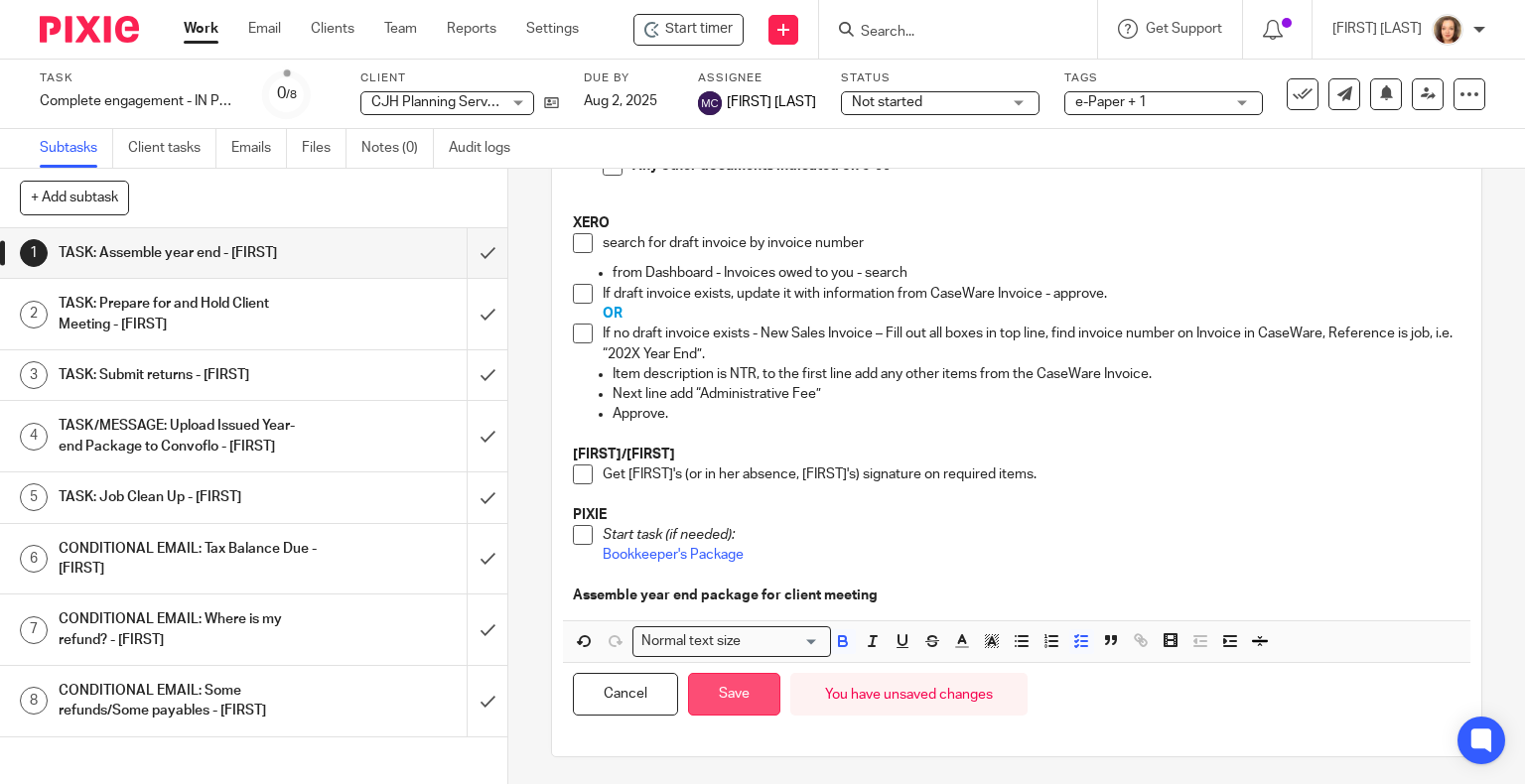click on "Save" at bounding box center (734, 694) 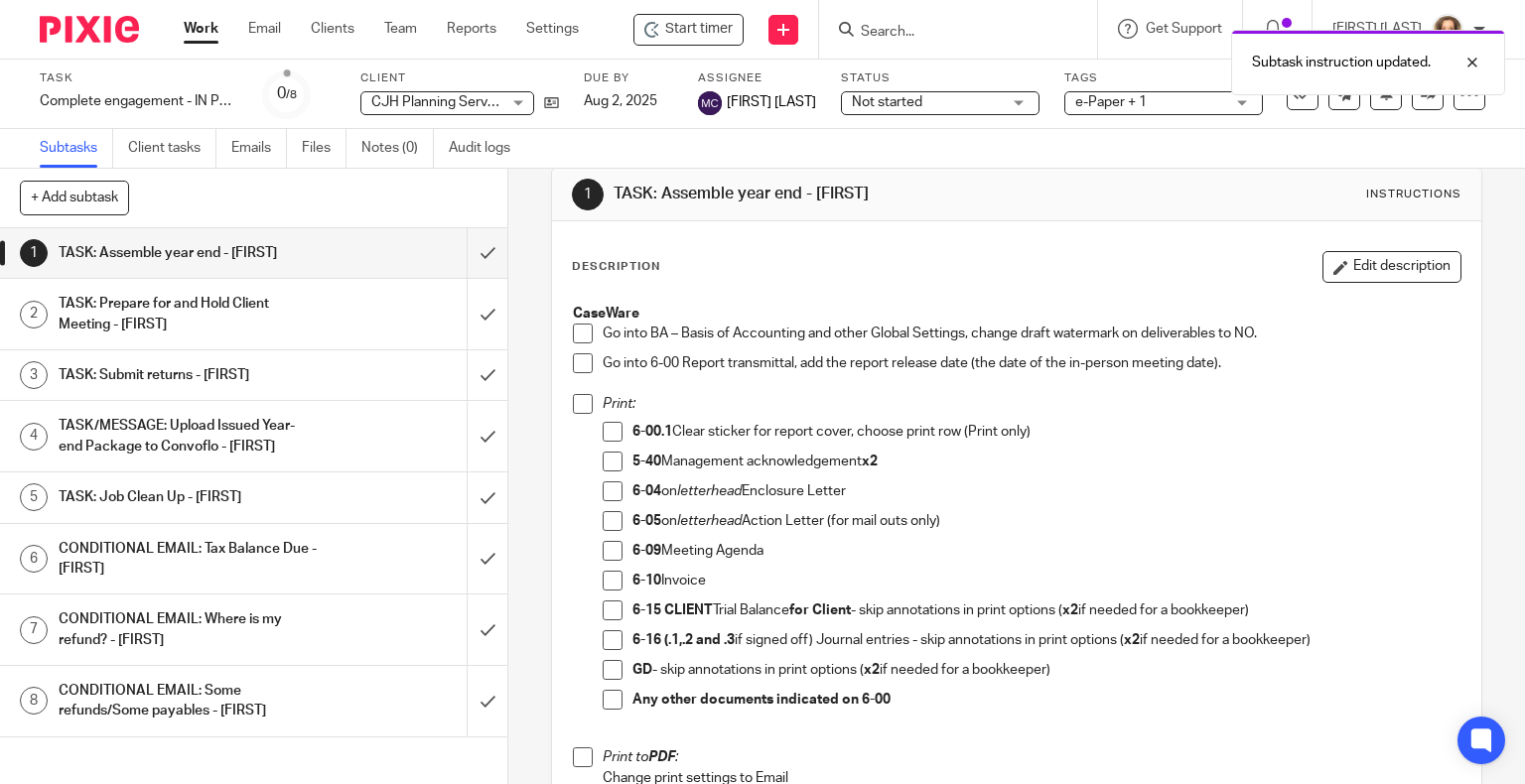 scroll, scrollTop: 0, scrollLeft: 0, axis: both 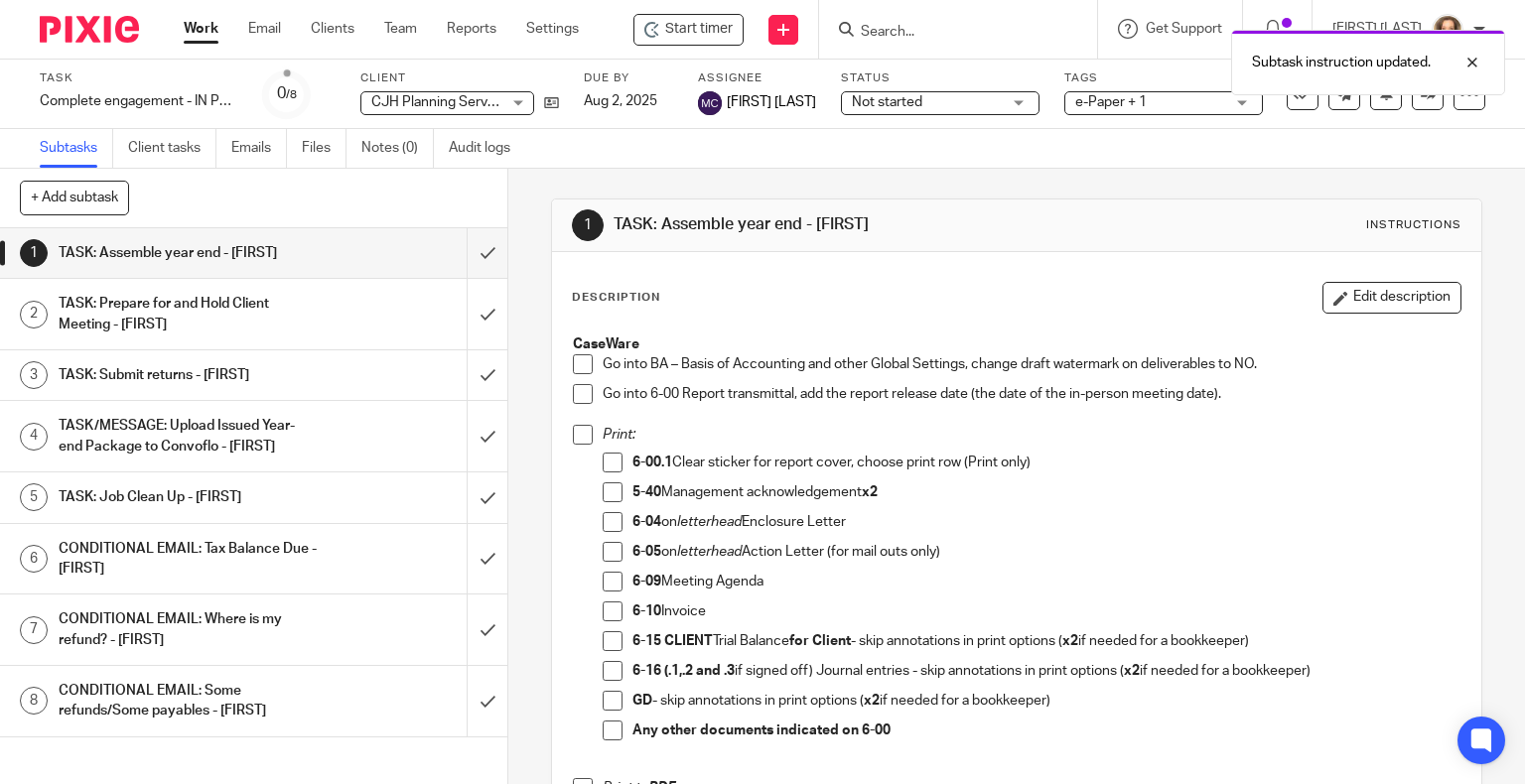 click on "CaseWare" at bounding box center (606, 344) 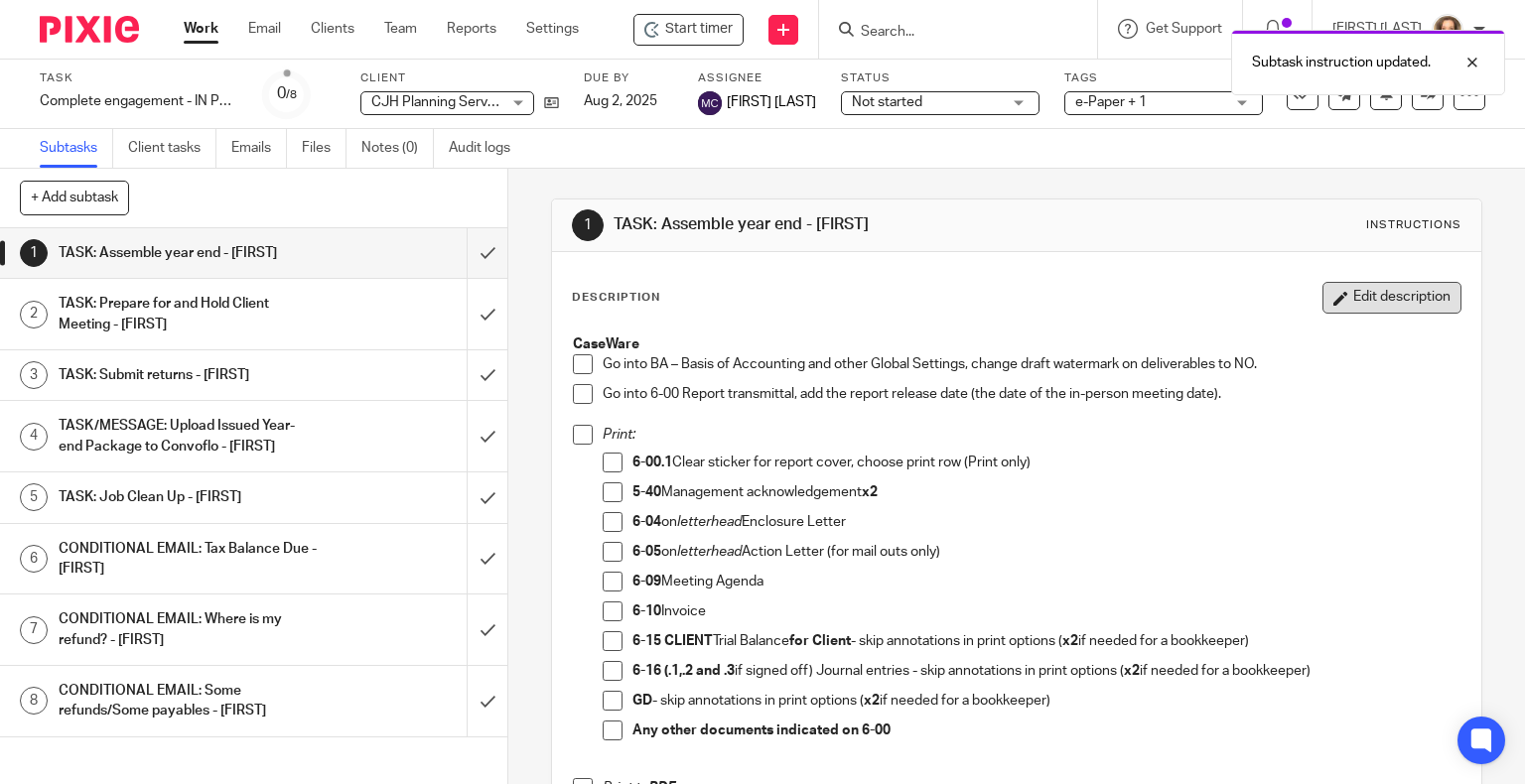 click on "Edit description" at bounding box center [1392, 298] 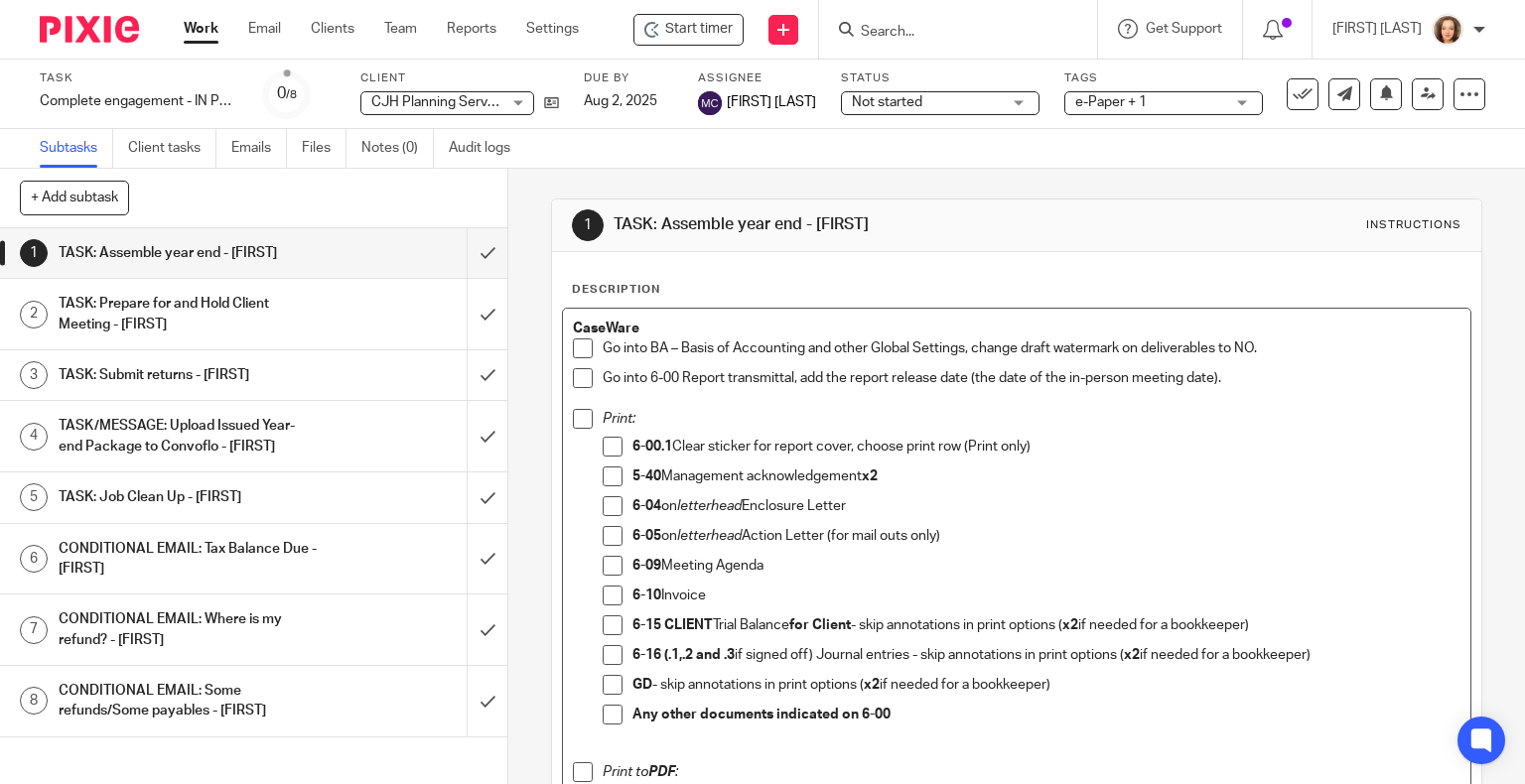 click on "CaseWare" at bounding box center [606, 328] 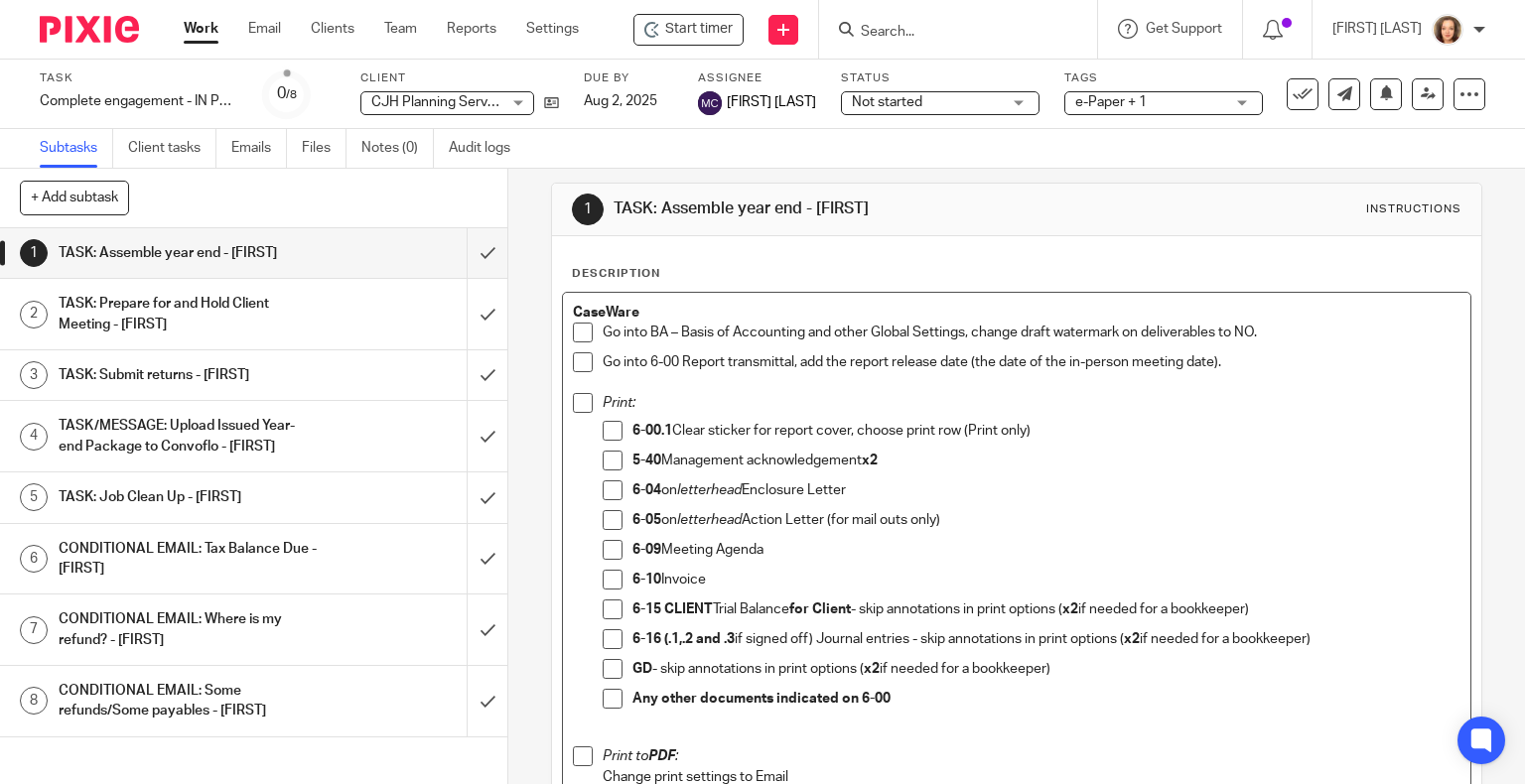 scroll, scrollTop: 0, scrollLeft: 0, axis: both 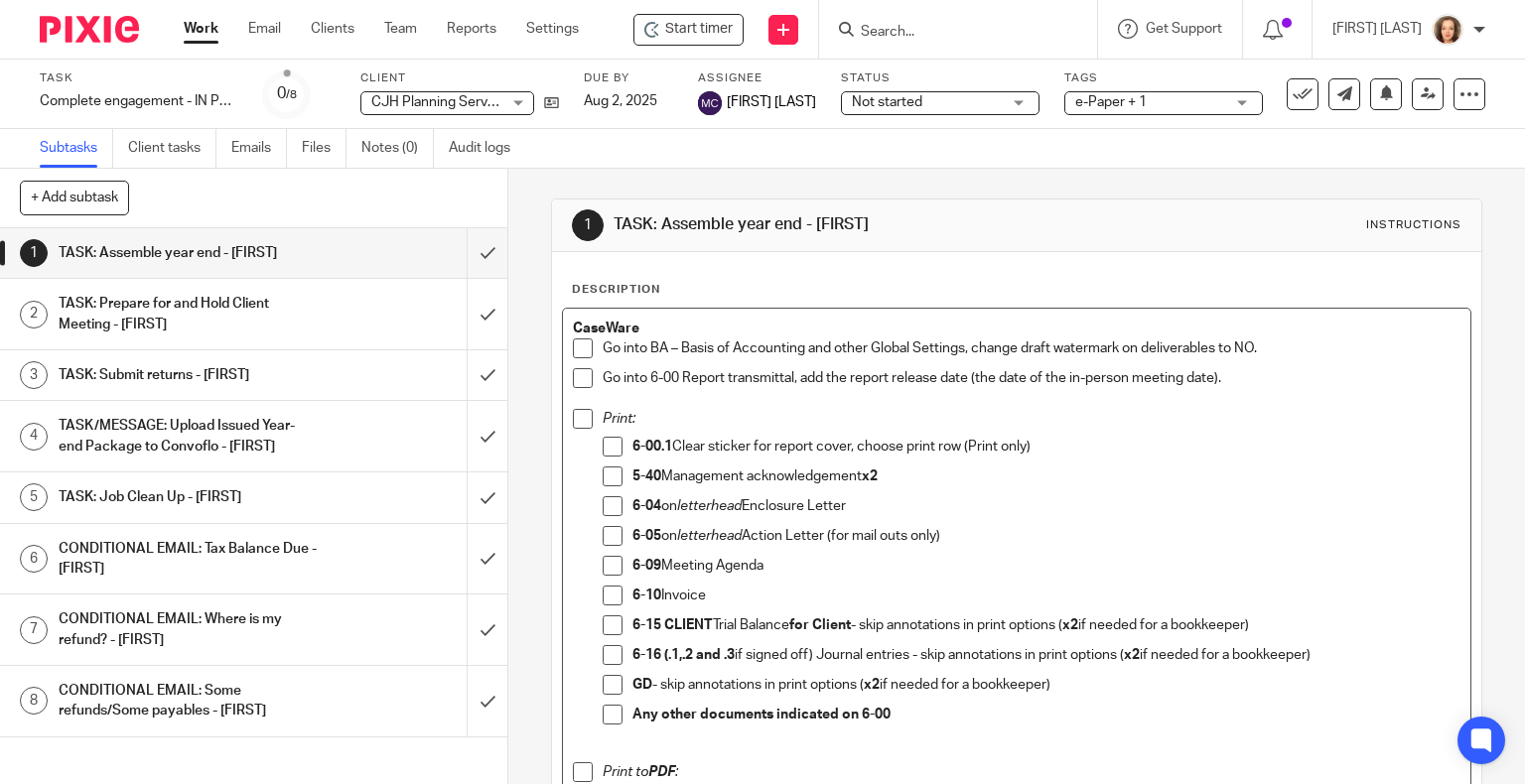 type 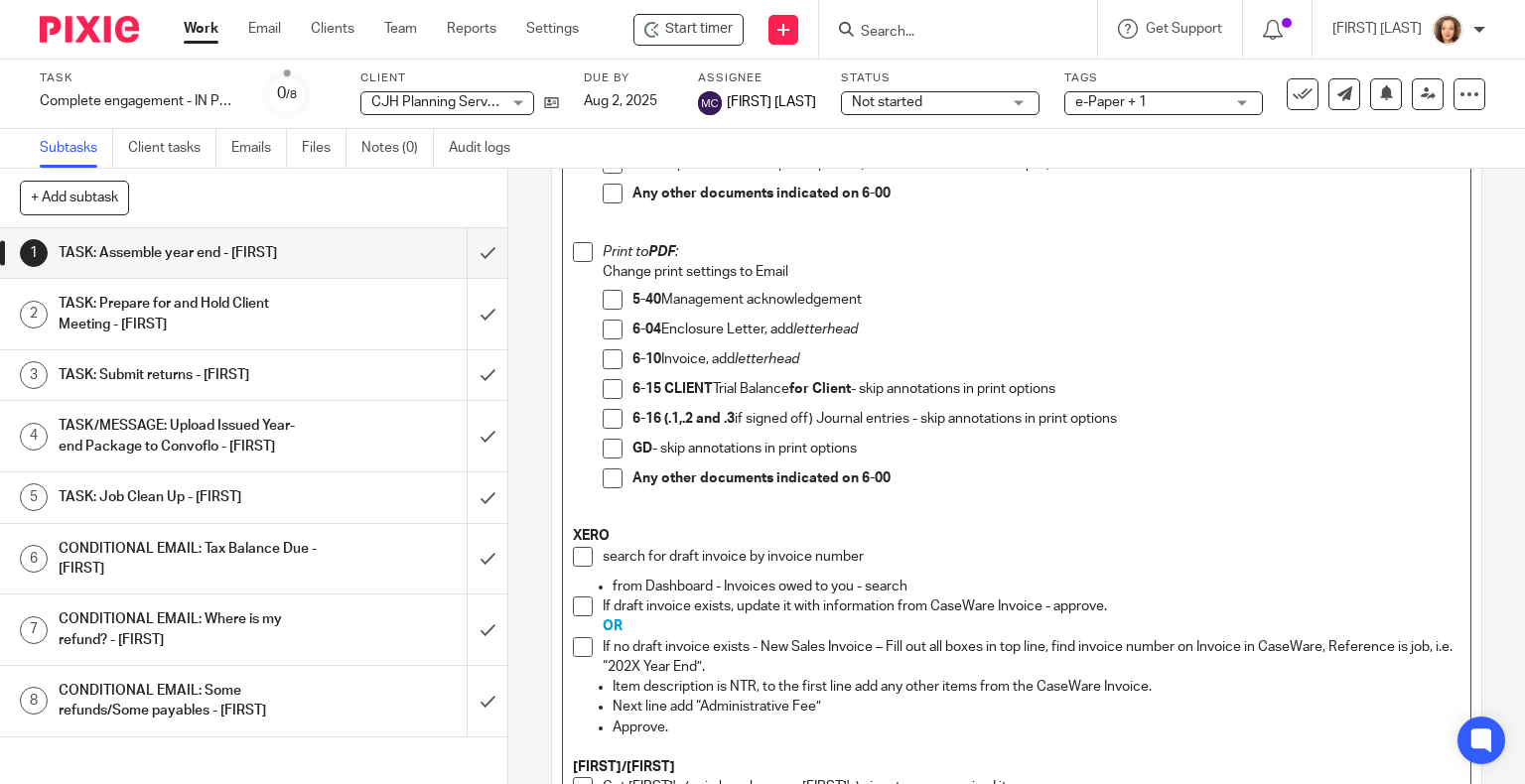 scroll, scrollTop: 853, scrollLeft: 0, axis: vertical 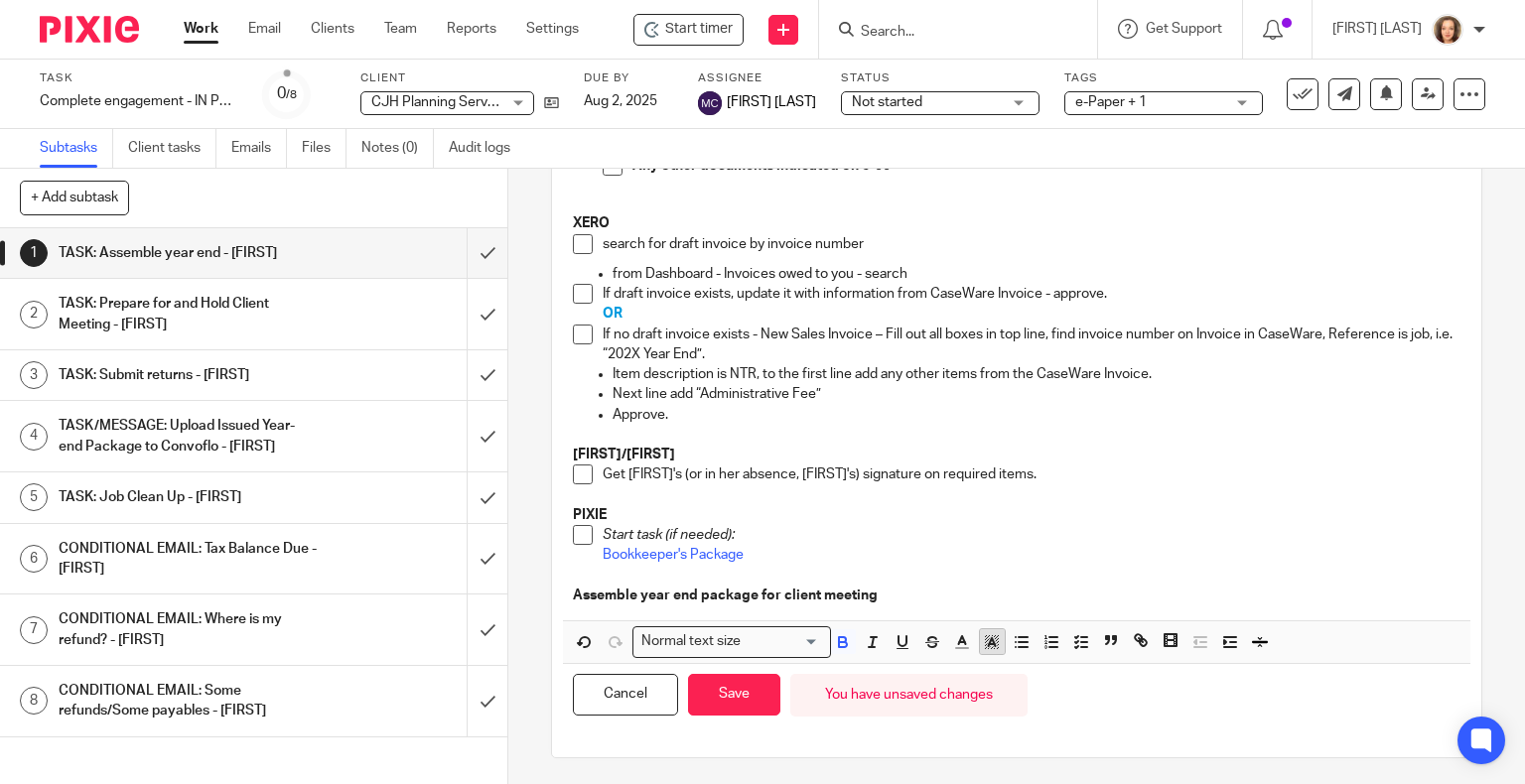 click 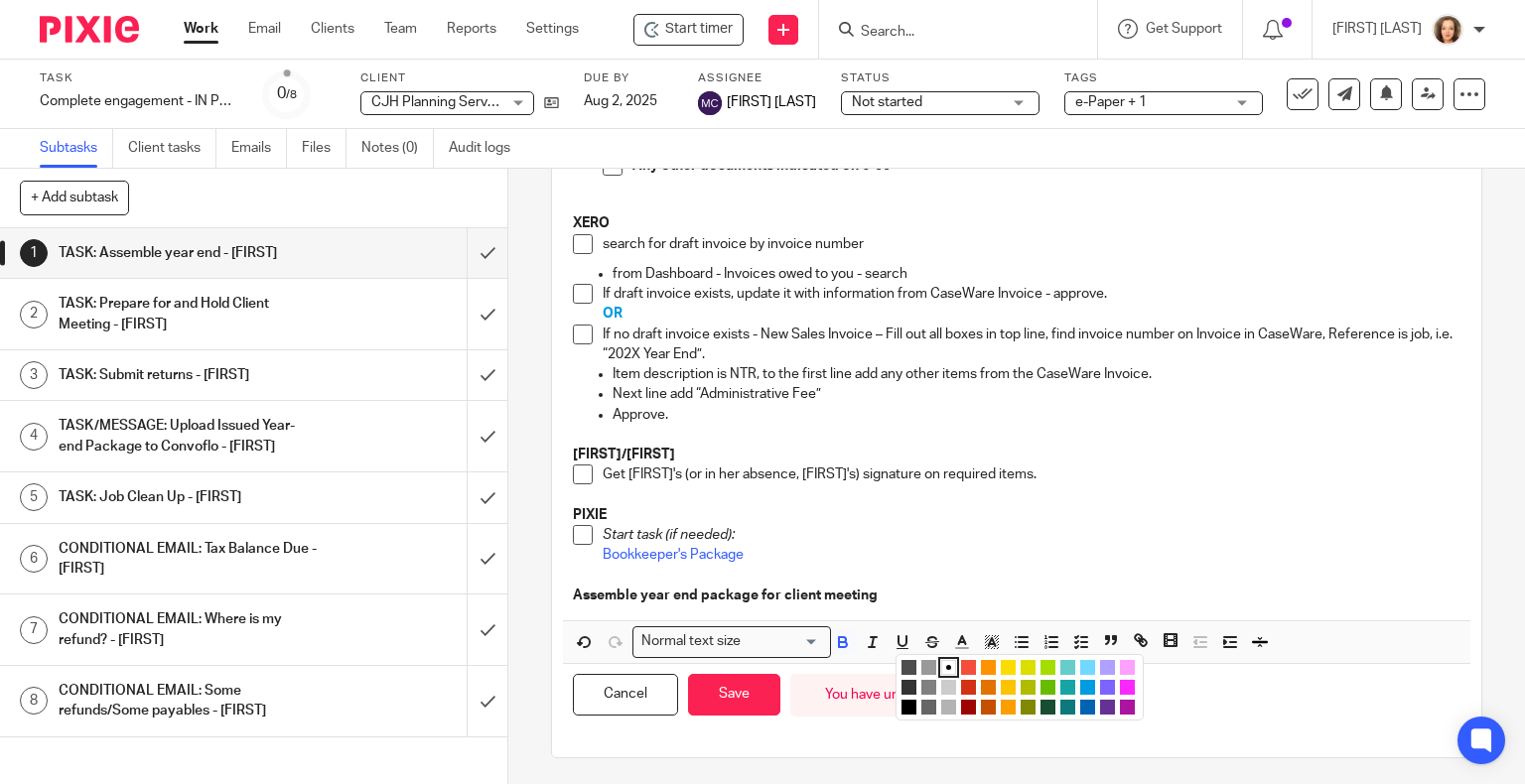 click at bounding box center (1087, 667) 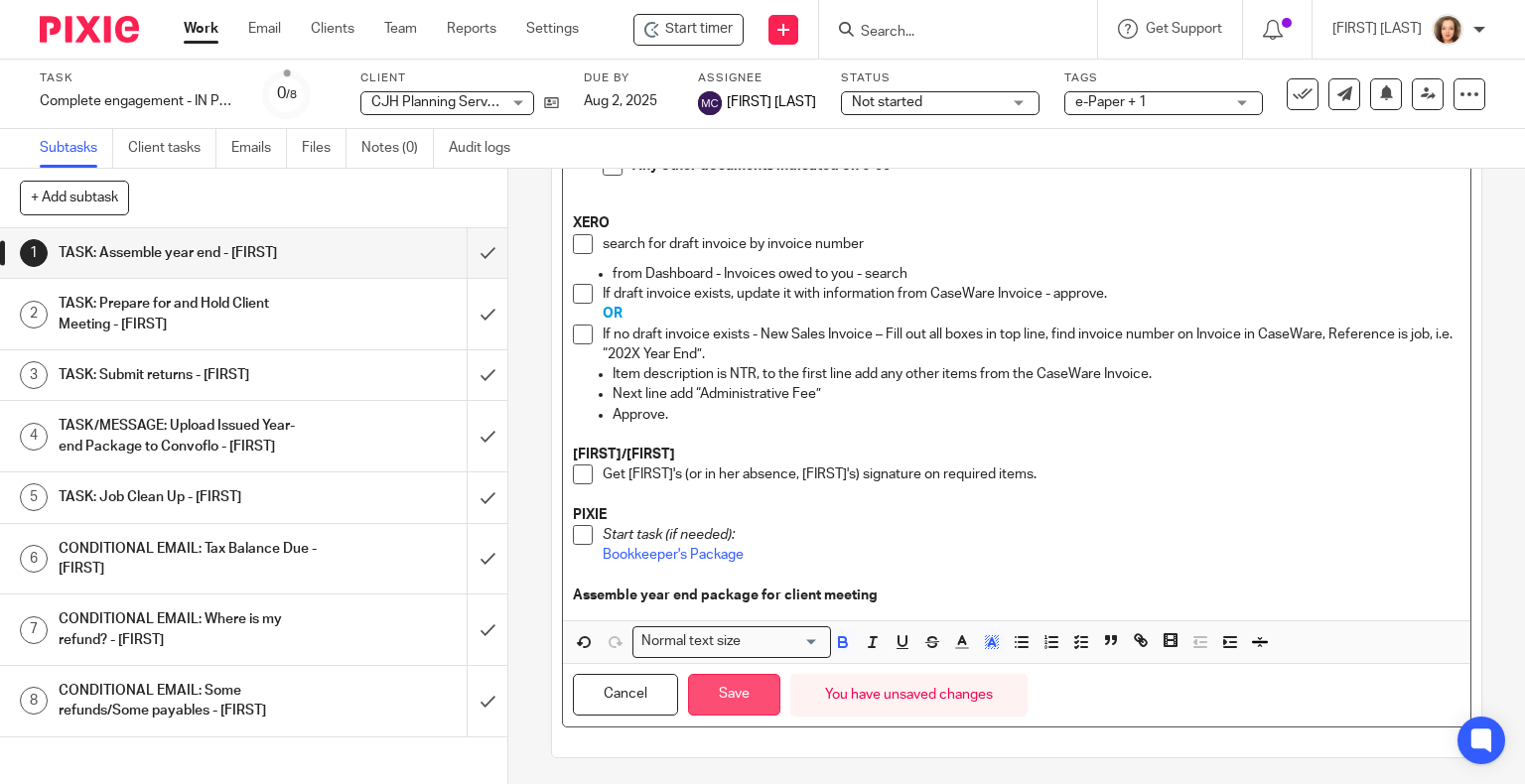 click on "Save" at bounding box center (734, 695) 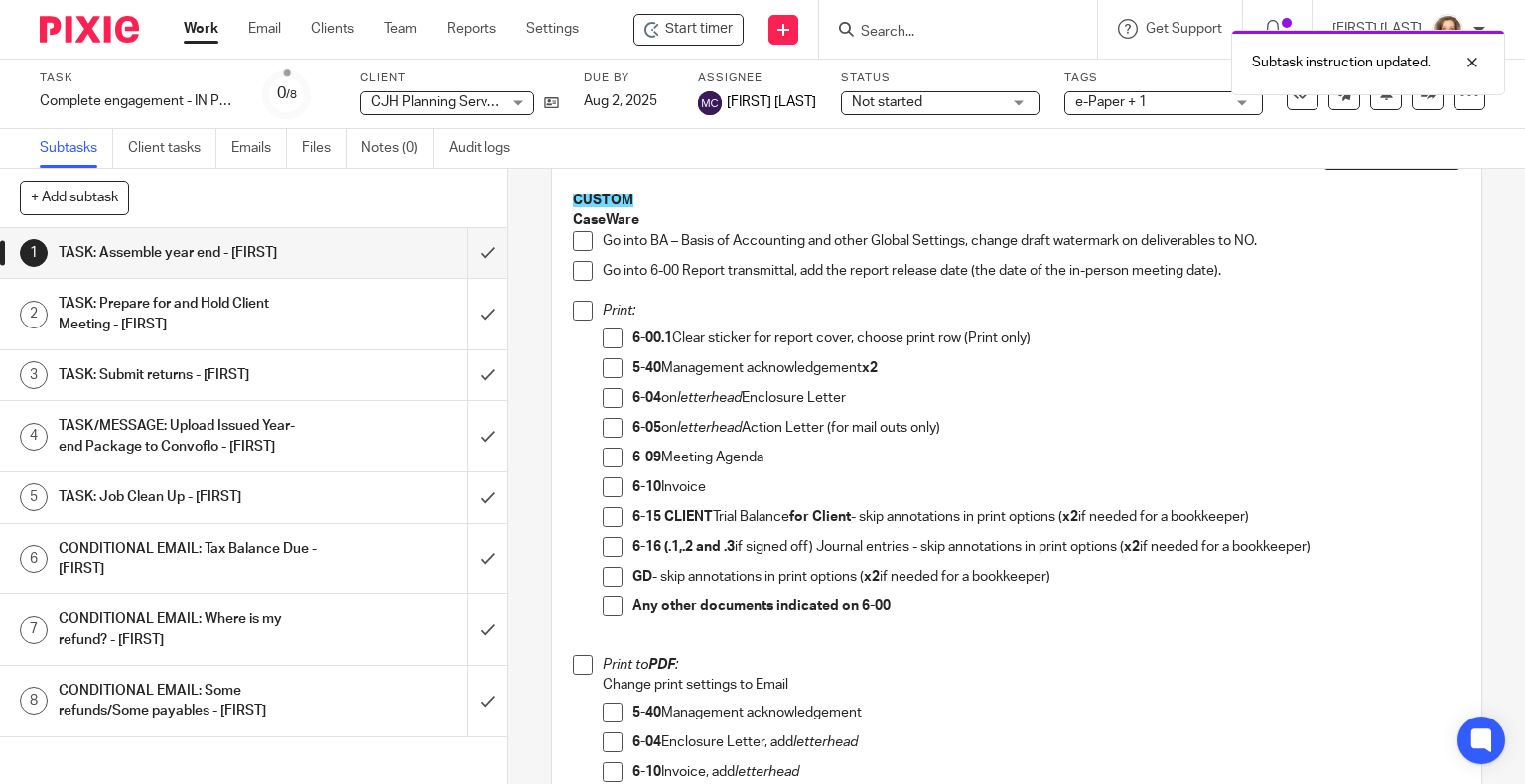 scroll, scrollTop: 0, scrollLeft: 0, axis: both 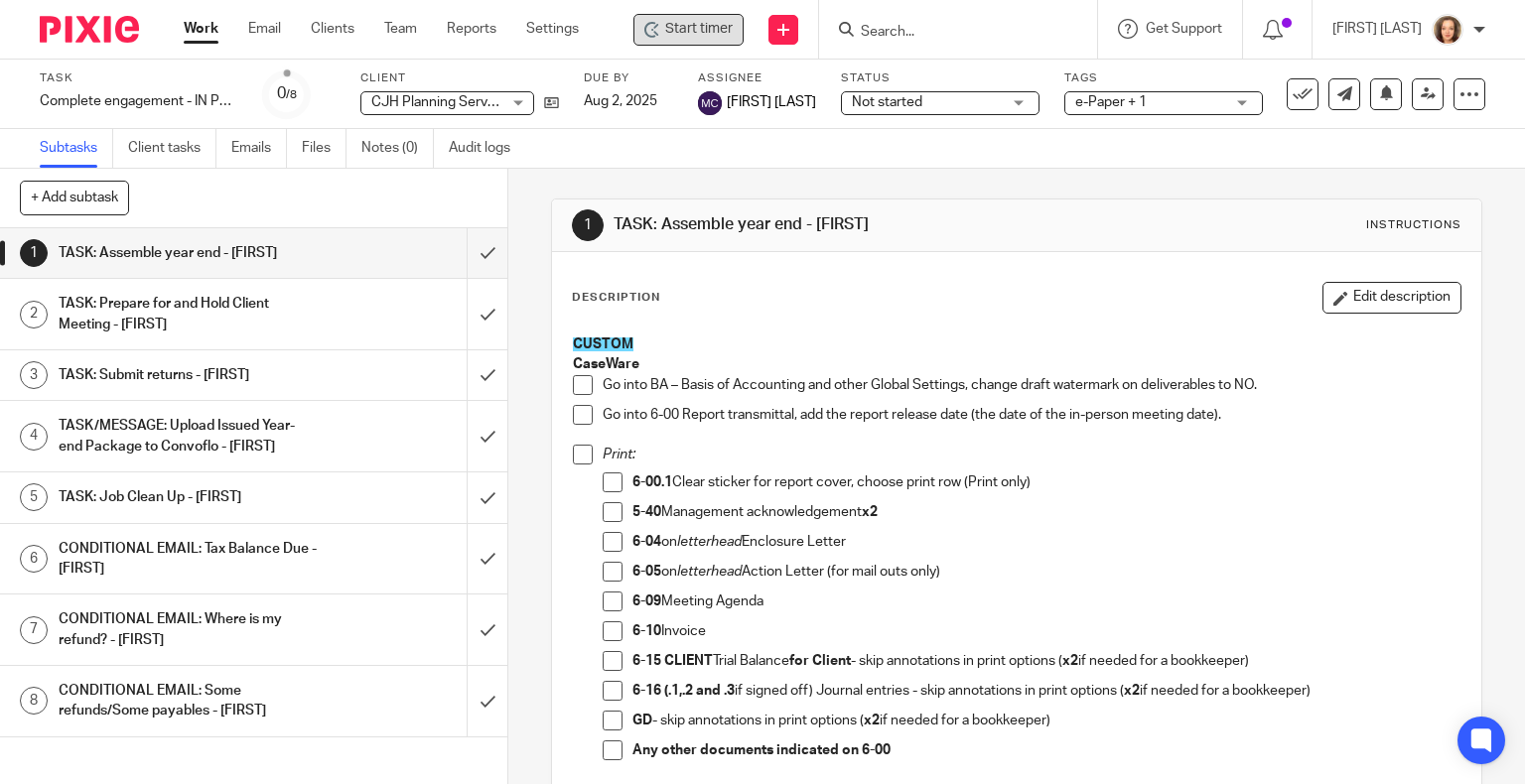 click on "Start timer" at bounding box center (699, 29) 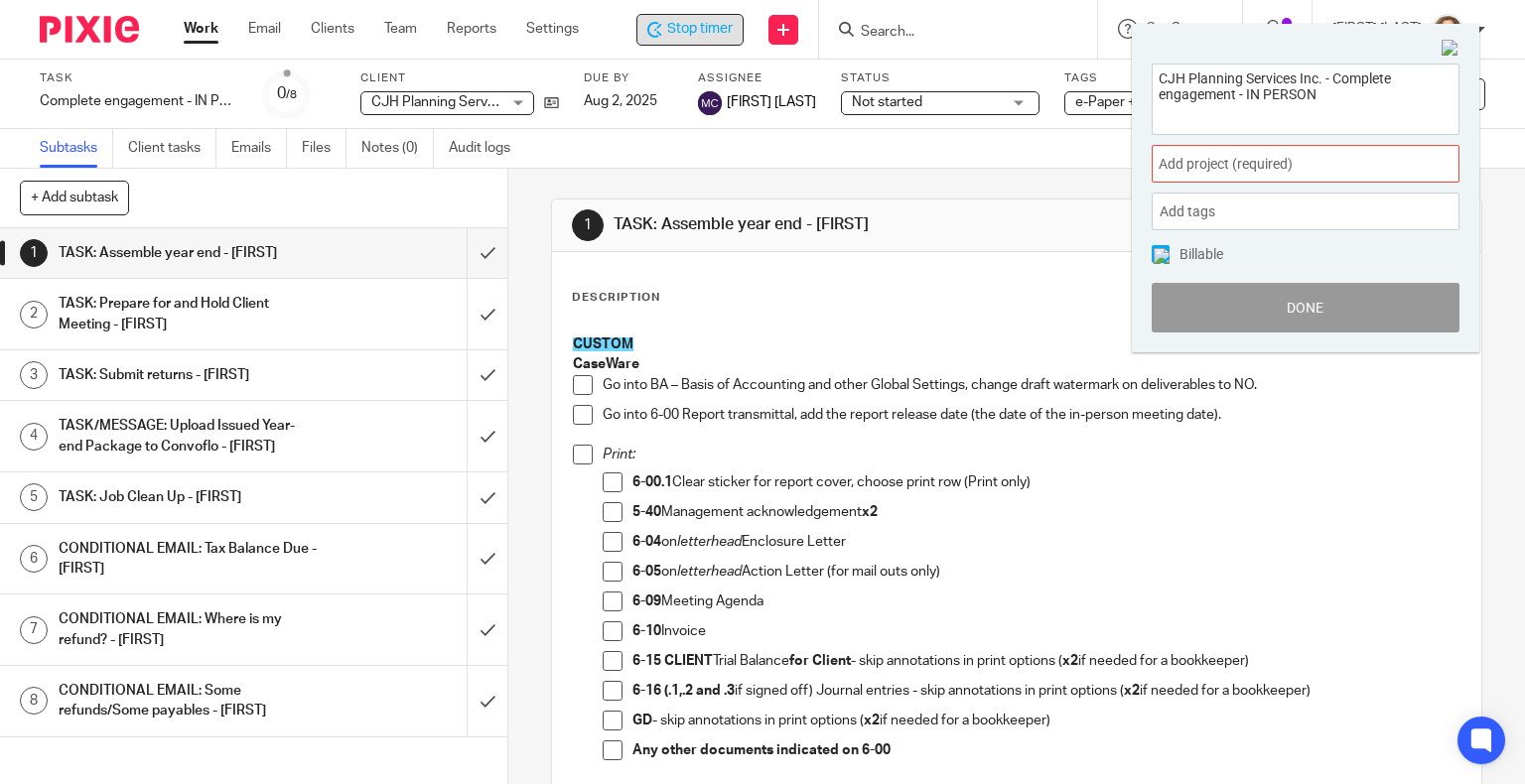 click on "Done" at bounding box center [1306, 308] 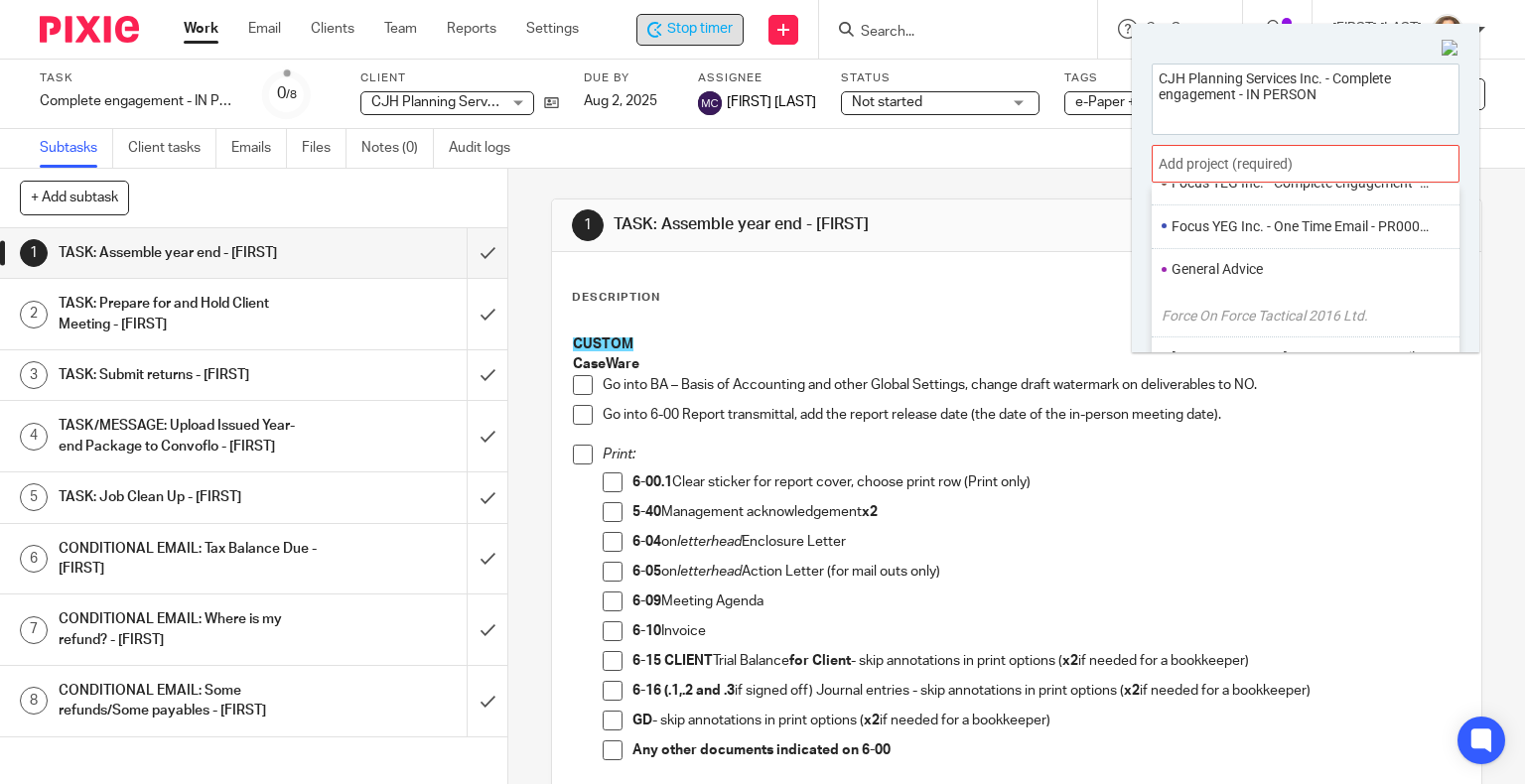 scroll, scrollTop: 2158, scrollLeft: 0, axis: vertical 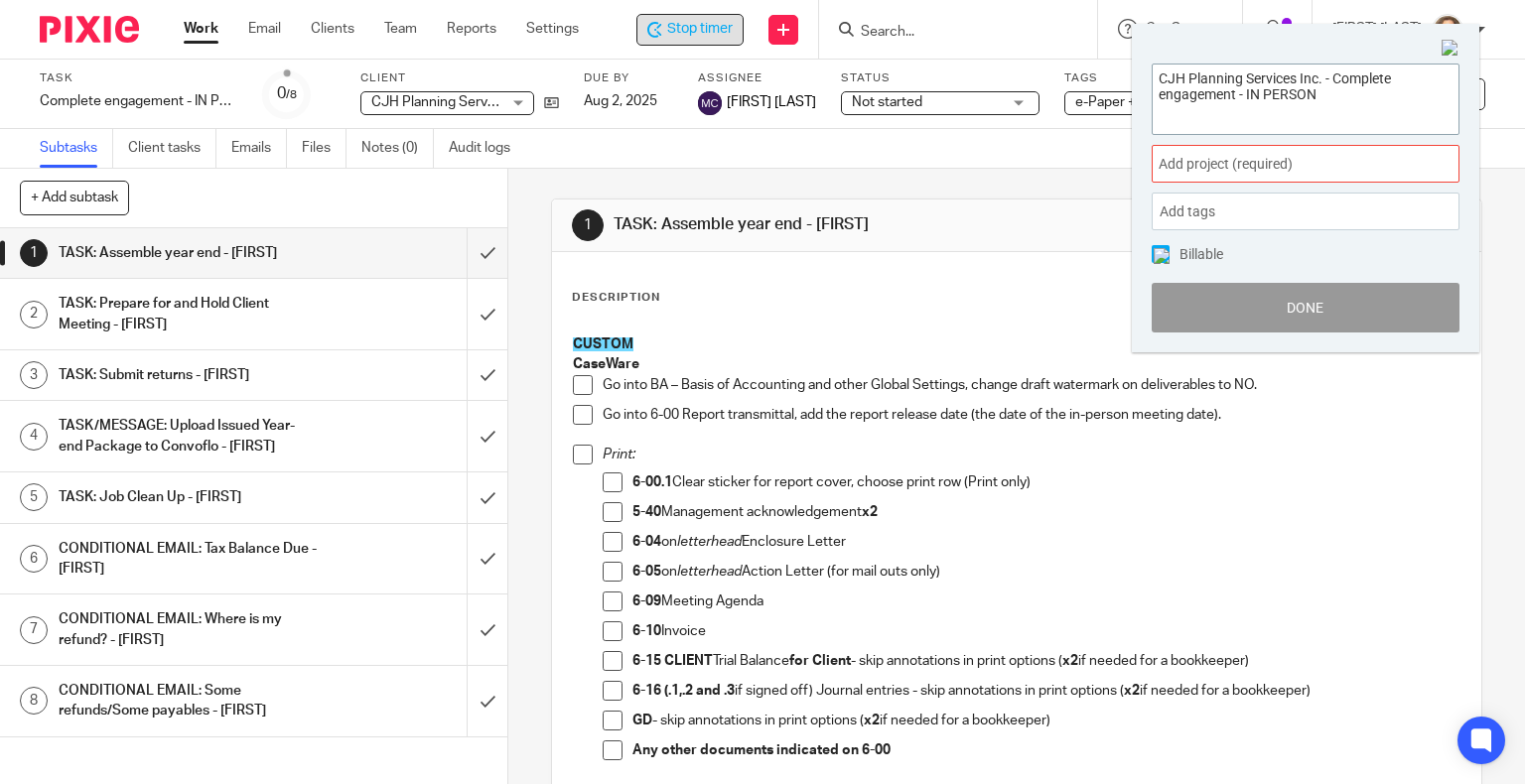 drag, startPoint x: 1332, startPoint y: 94, endPoint x: 1102, endPoint y: 73, distance: 230.95671 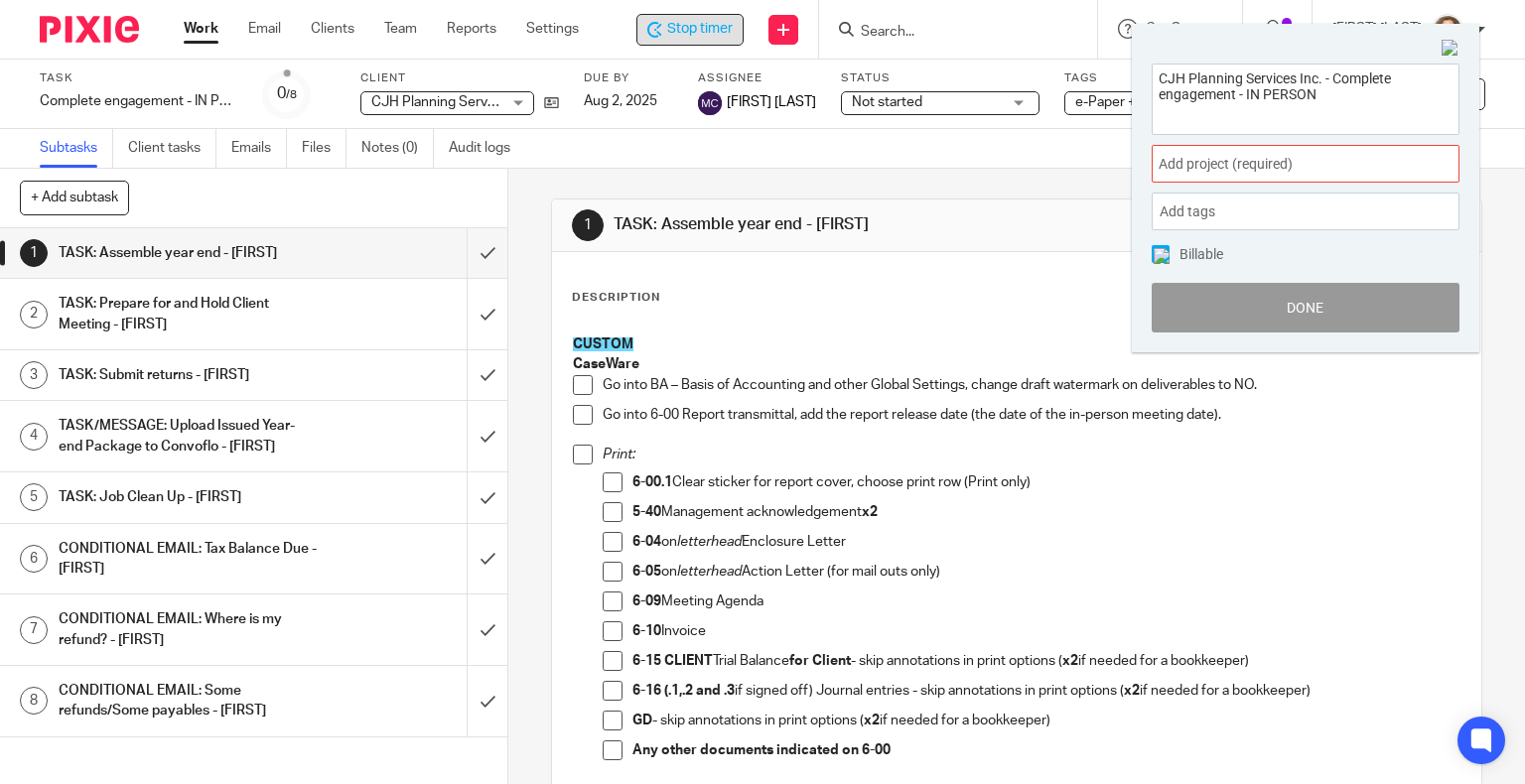 click at bounding box center [1451, 49] 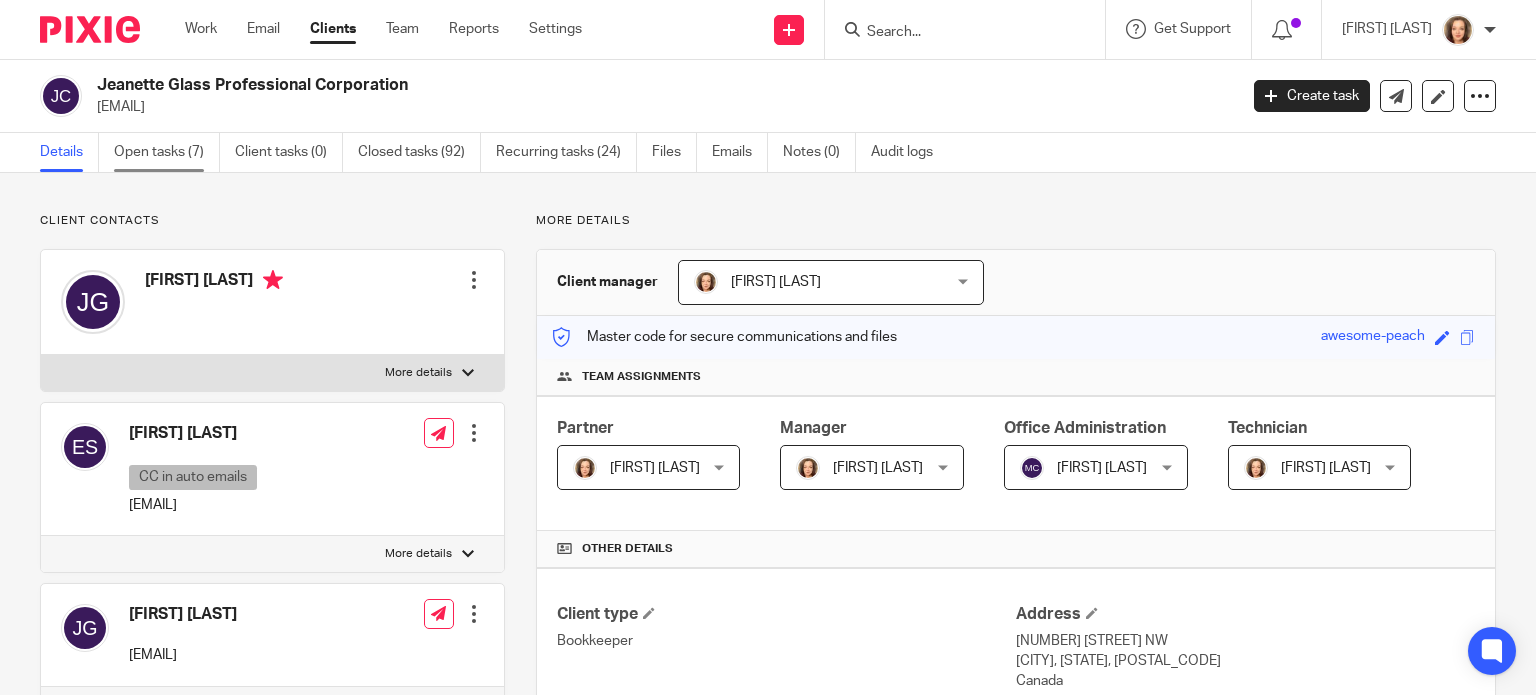 scroll, scrollTop: 0, scrollLeft: 0, axis: both 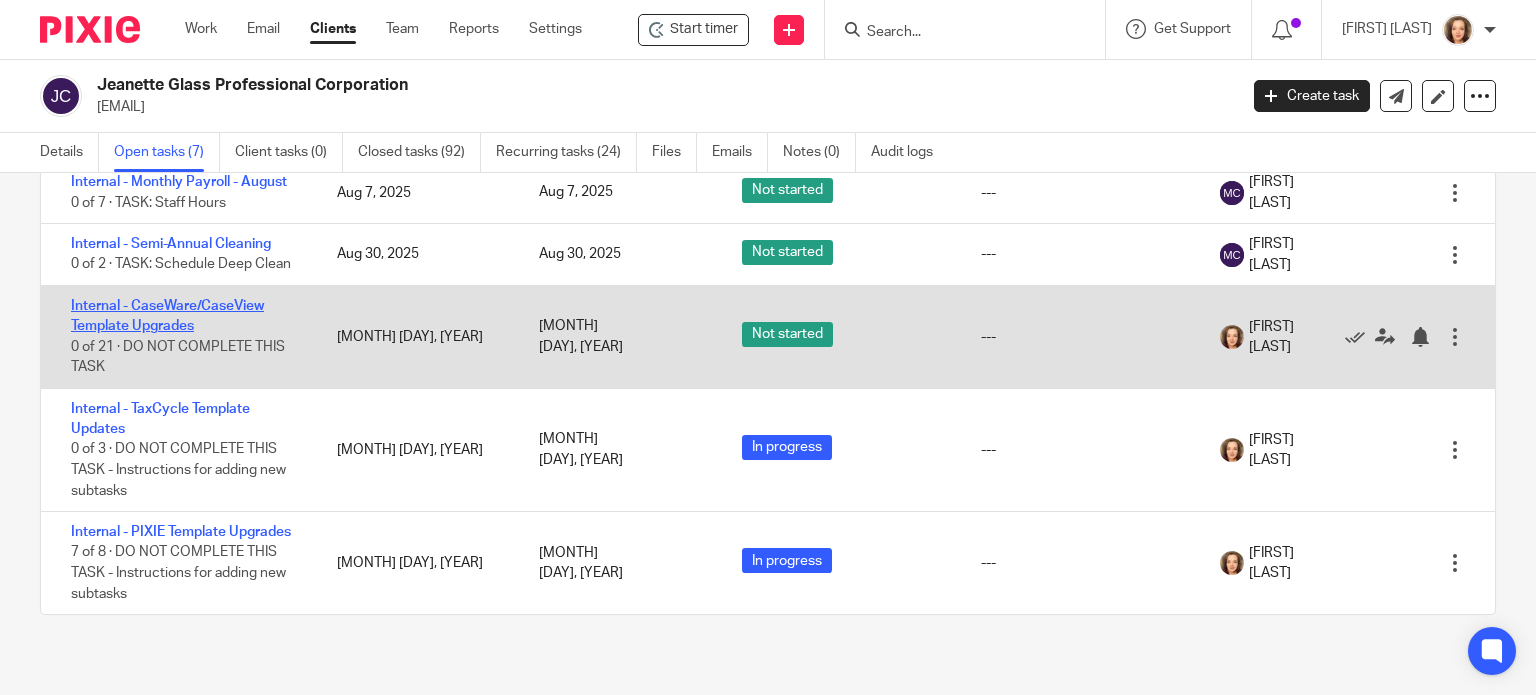 click on "Internal - CaseWare/CaseView Template Upgrades" at bounding box center (167, 316) 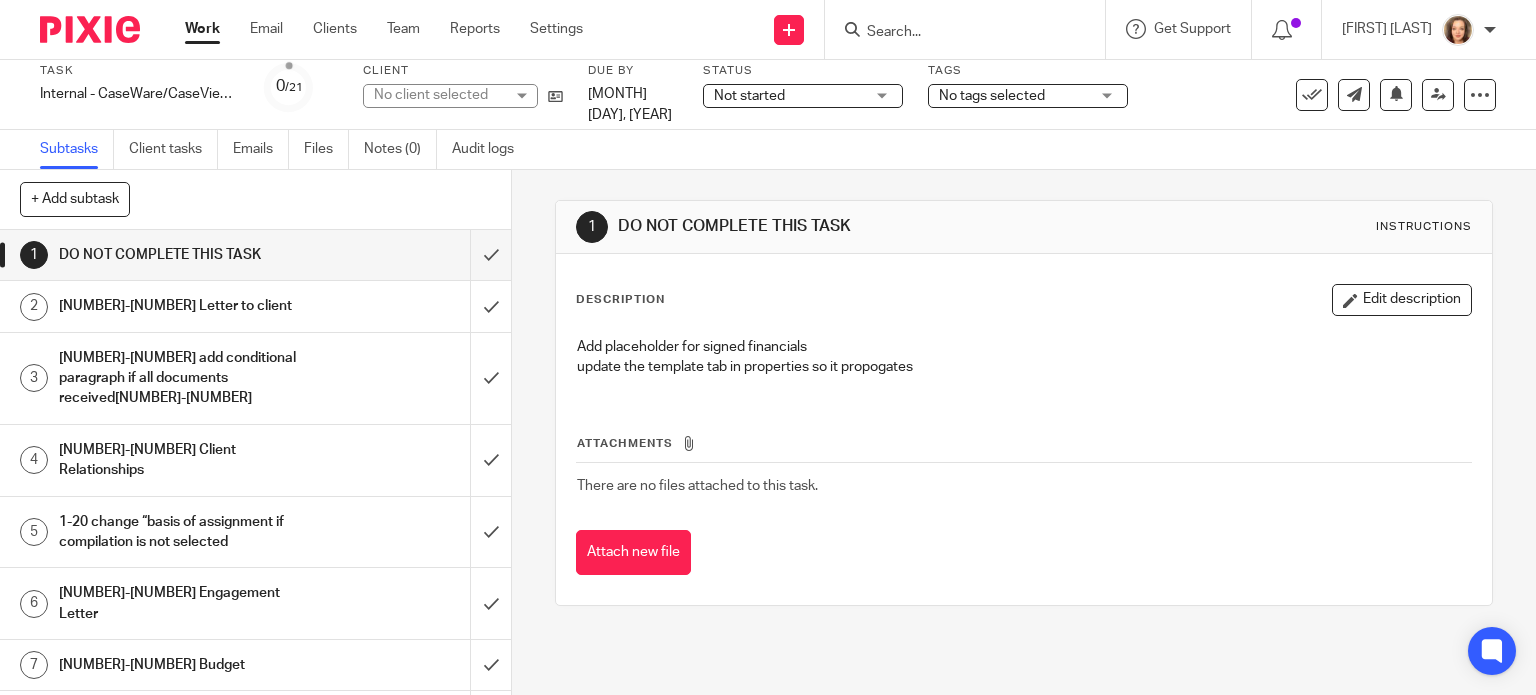 scroll, scrollTop: 0, scrollLeft: 0, axis: both 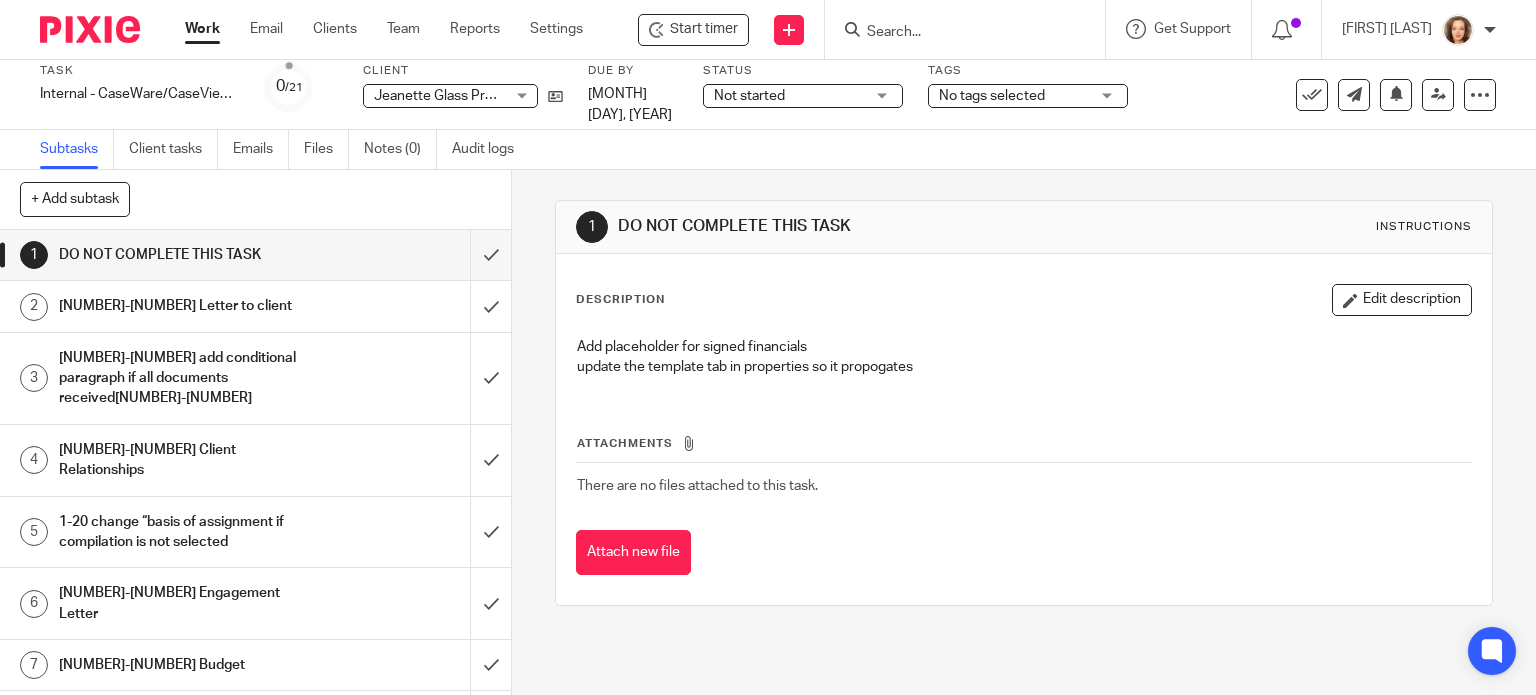 click on "[NUMBER]-[NUMBER] Letter to client" at bounding box center [189, 306] 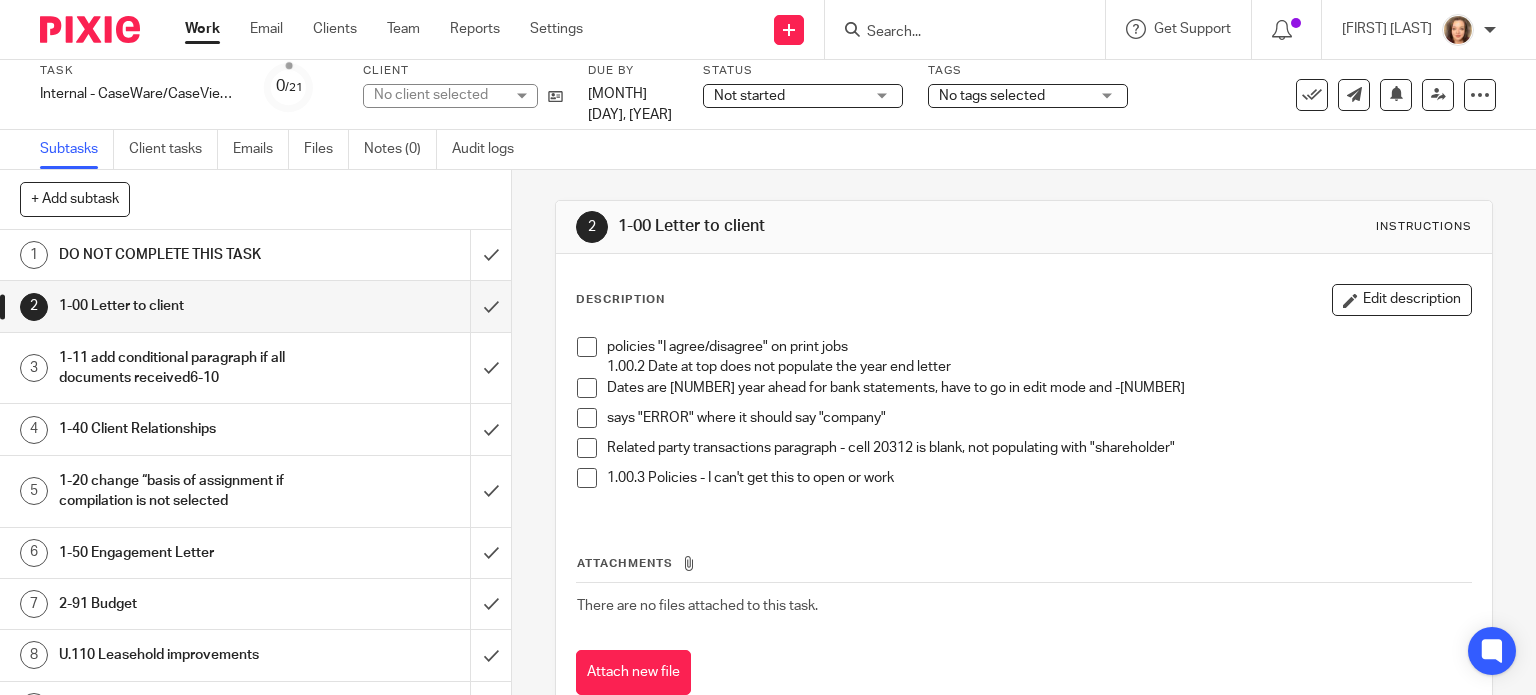scroll, scrollTop: 0, scrollLeft: 0, axis: both 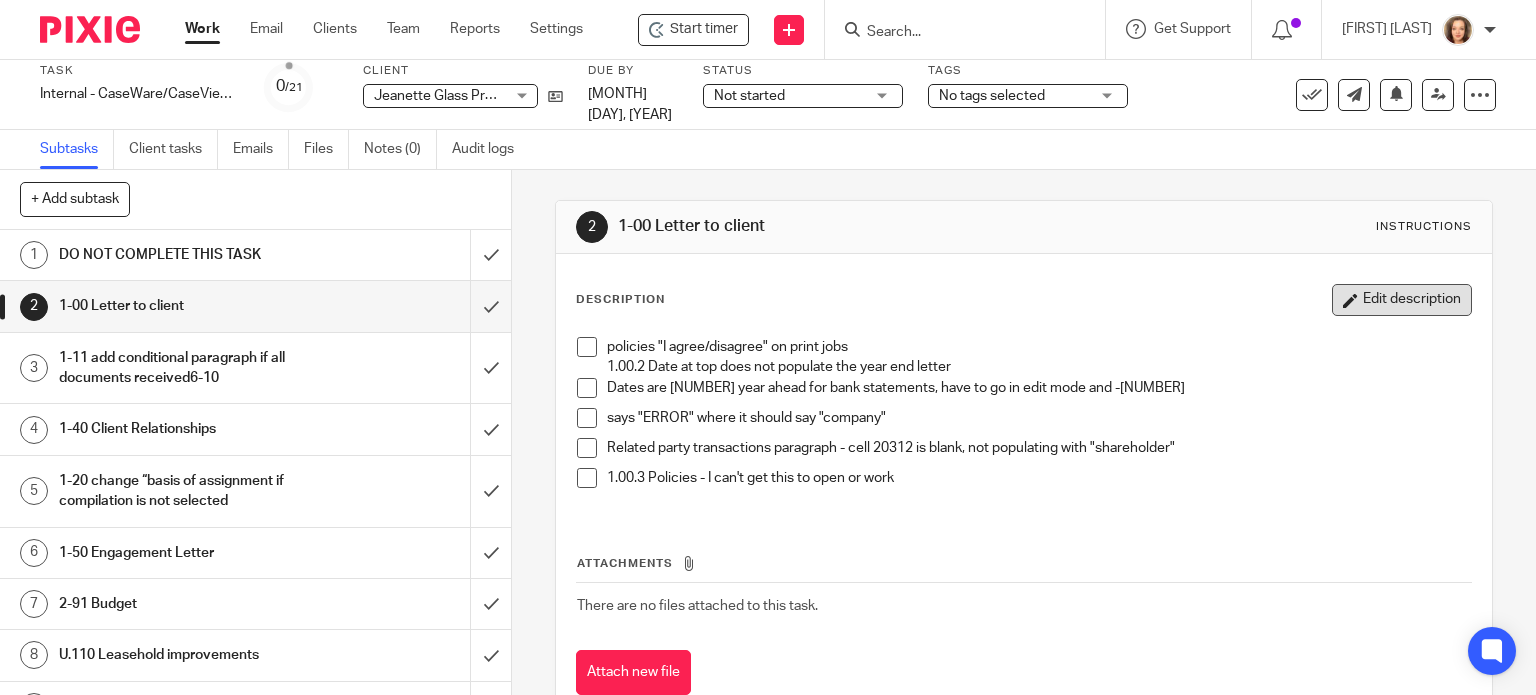 click on "Edit description" at bounding box center (1402, 300) 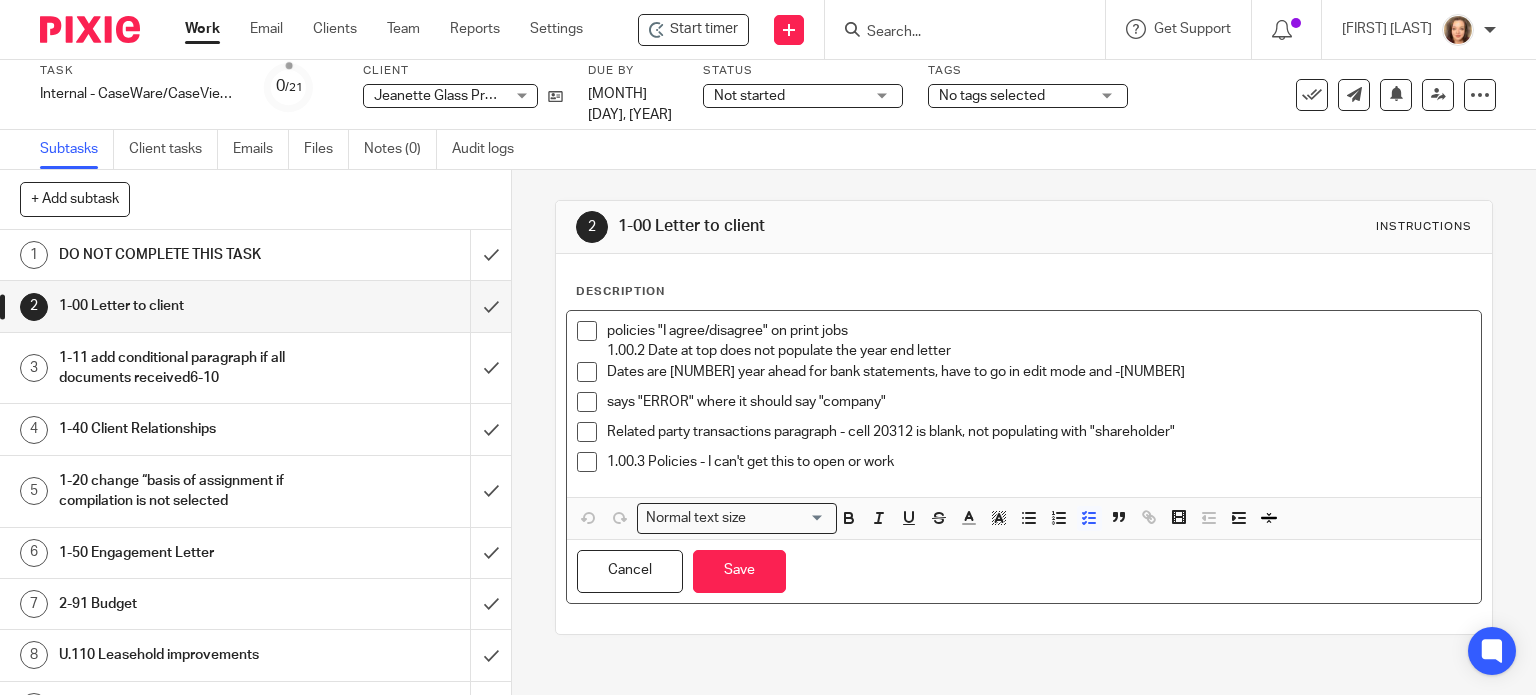 click on "policies "I agree/disagree" on print jobs" at bounding box center [1039, 331] 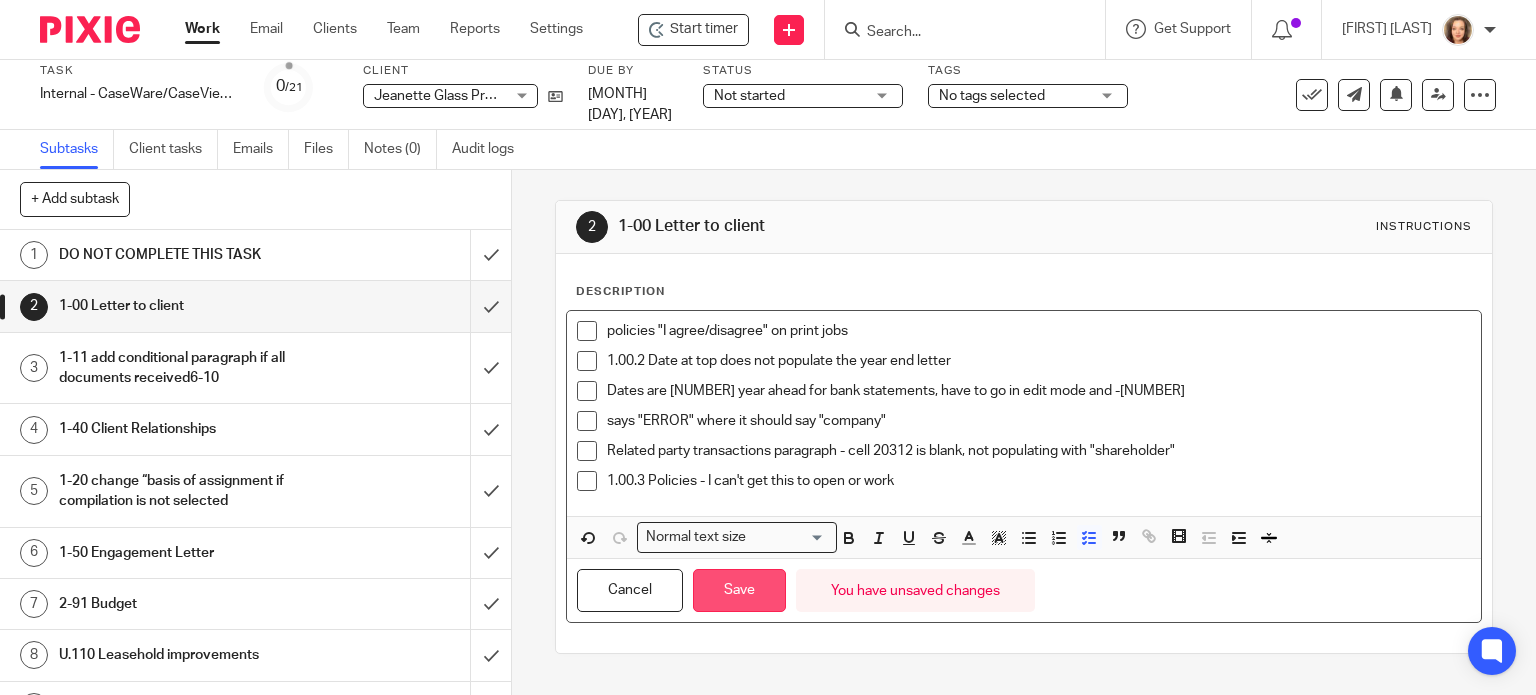 click on "Save" at bounding box center (739, 590) 